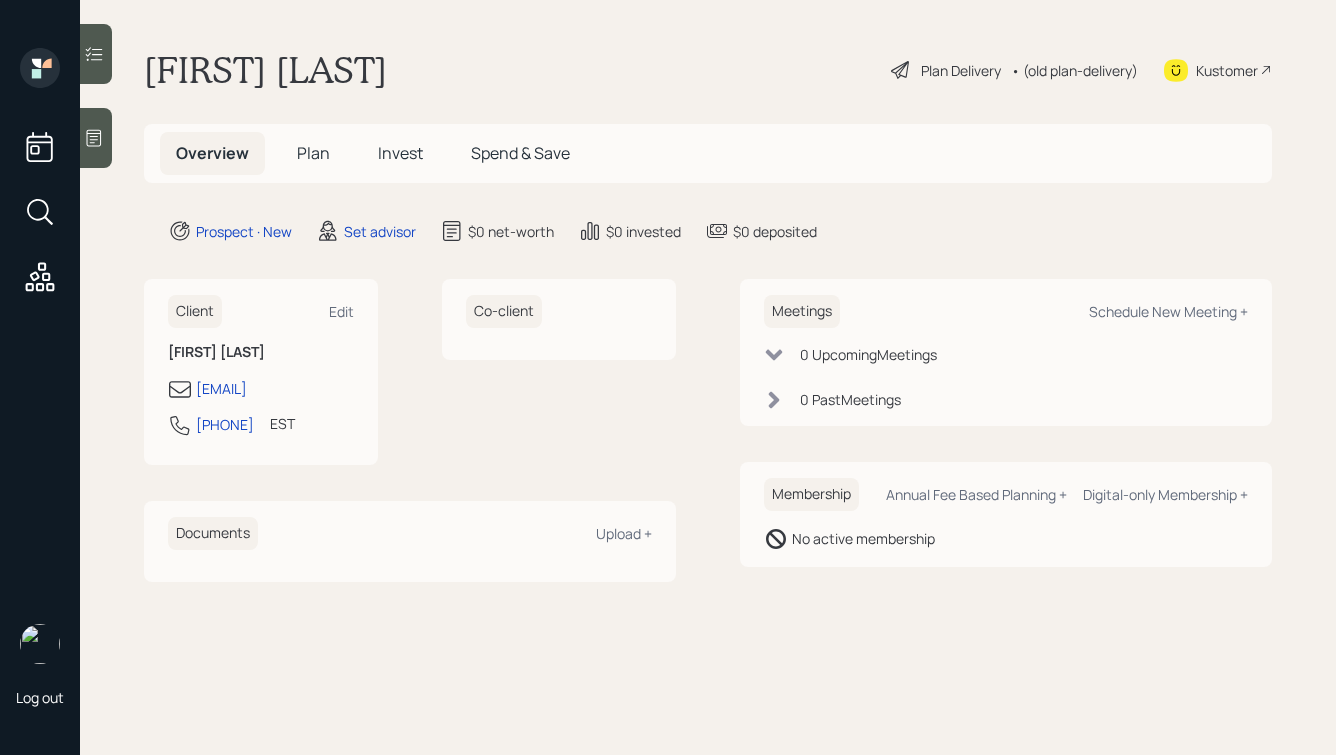 scroll, scrollTop: 0, scrollLeft: 0, axis: both 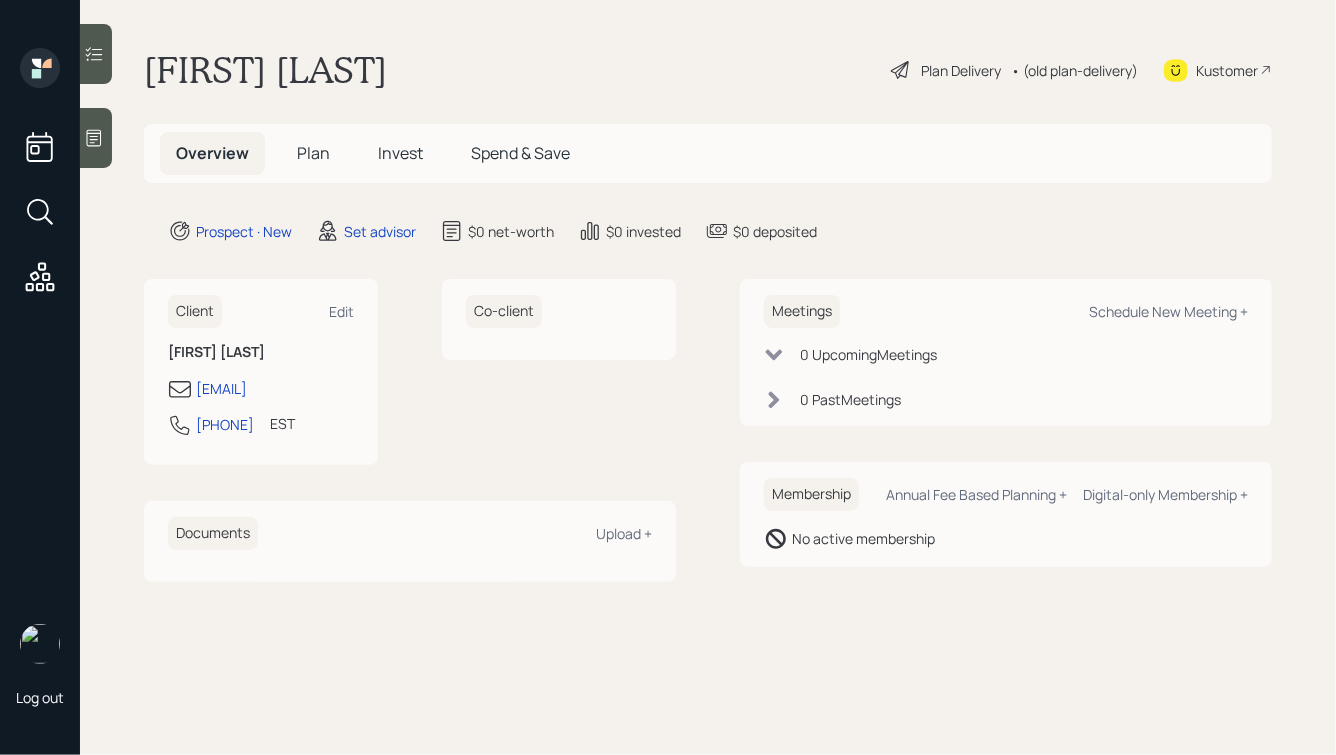 click 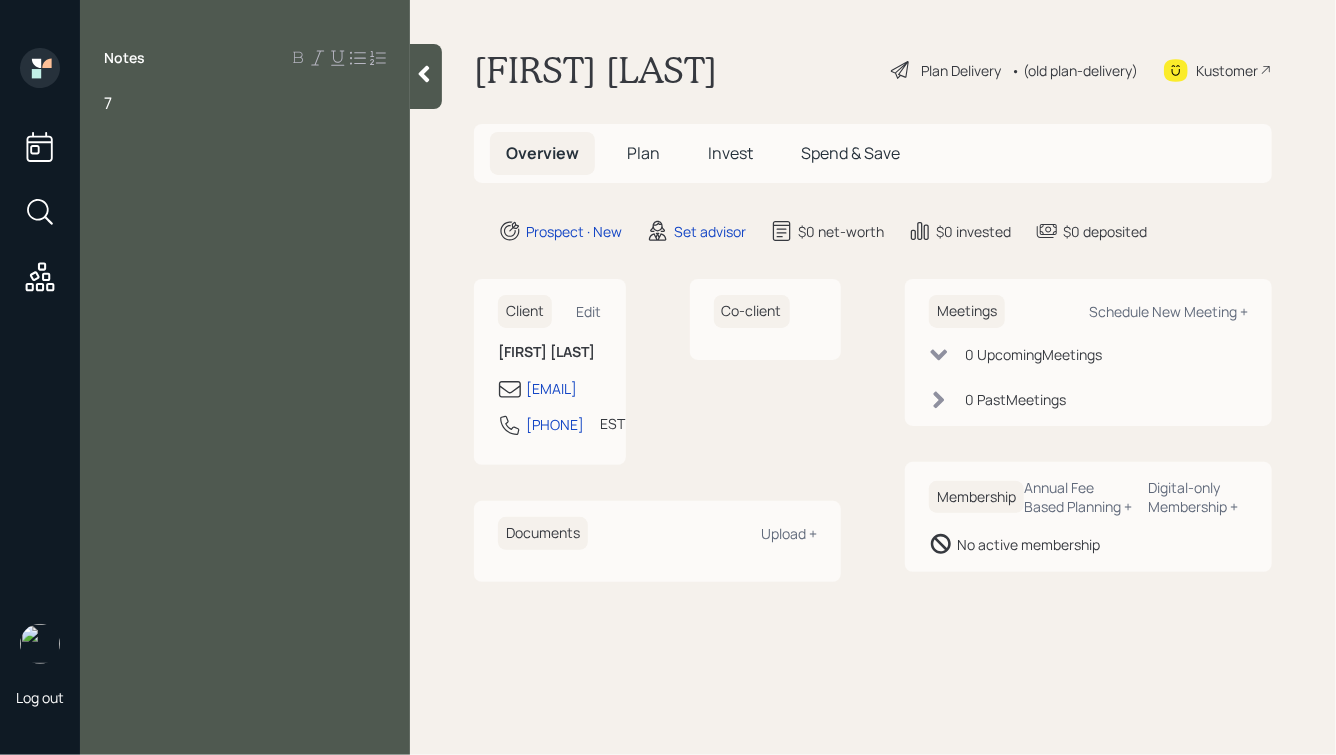type 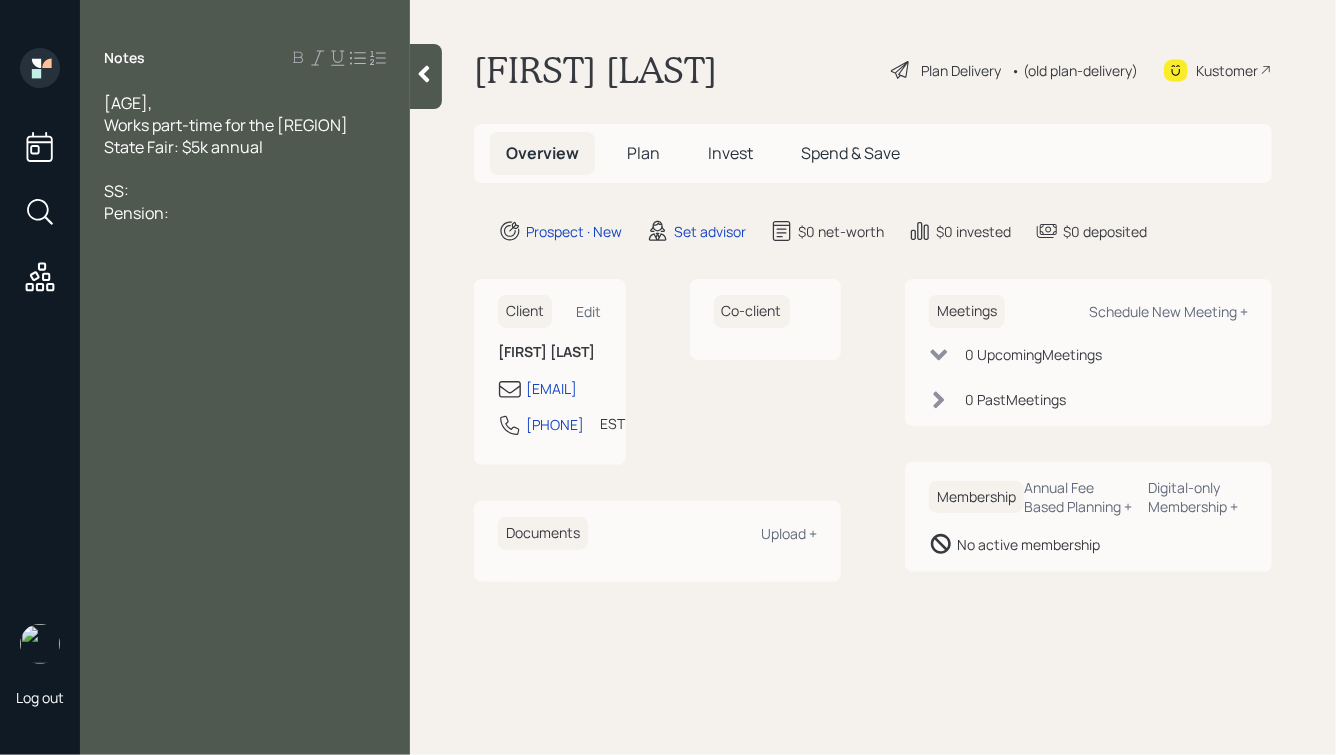 click on "SS:" at bounding box center [245, 191] 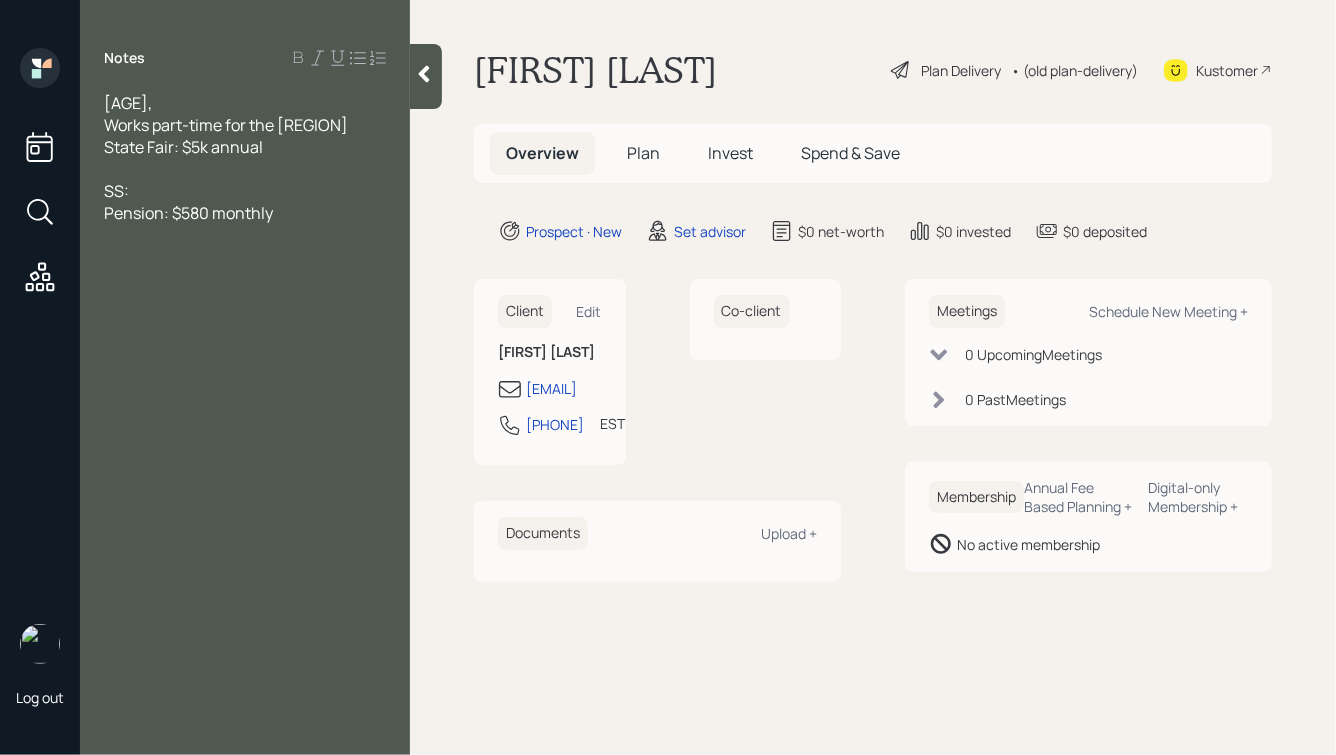 click on "SS:" at bounding box center [245, 191] 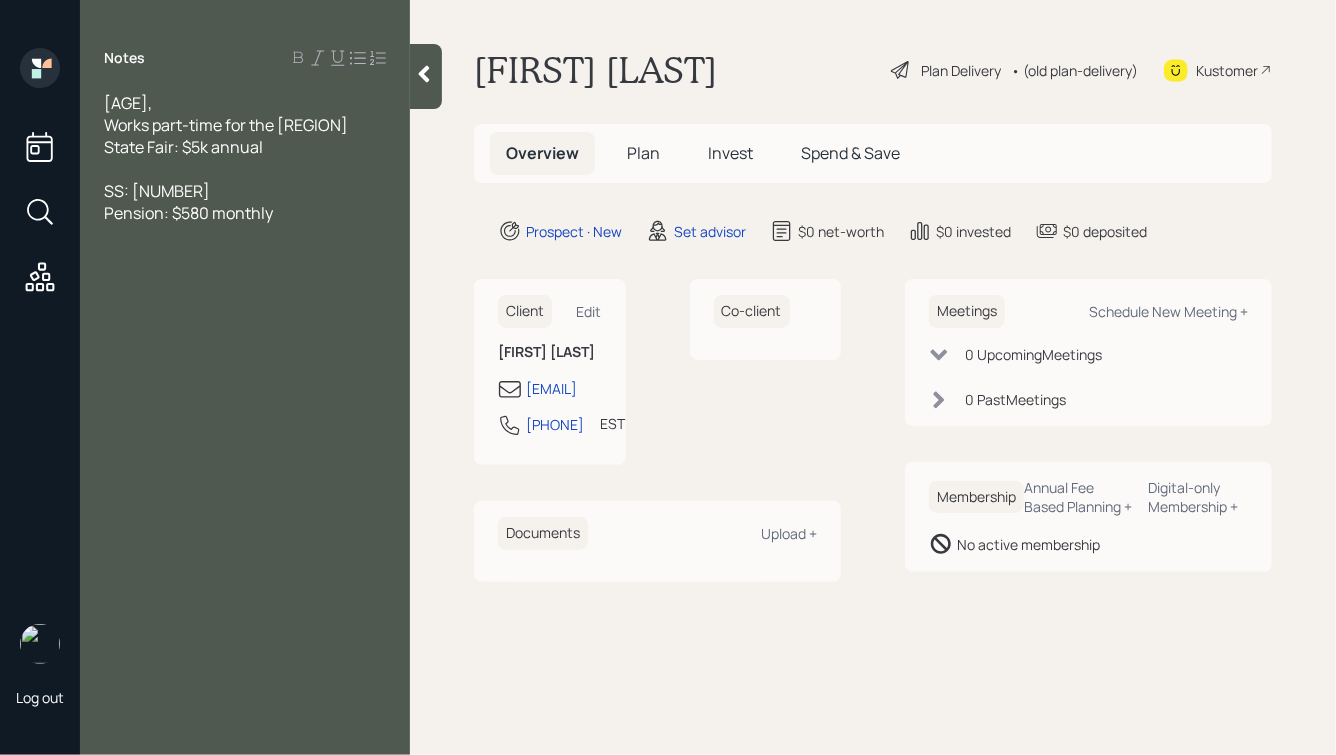 click on "[AGE]," at bounding box center [245, 103] 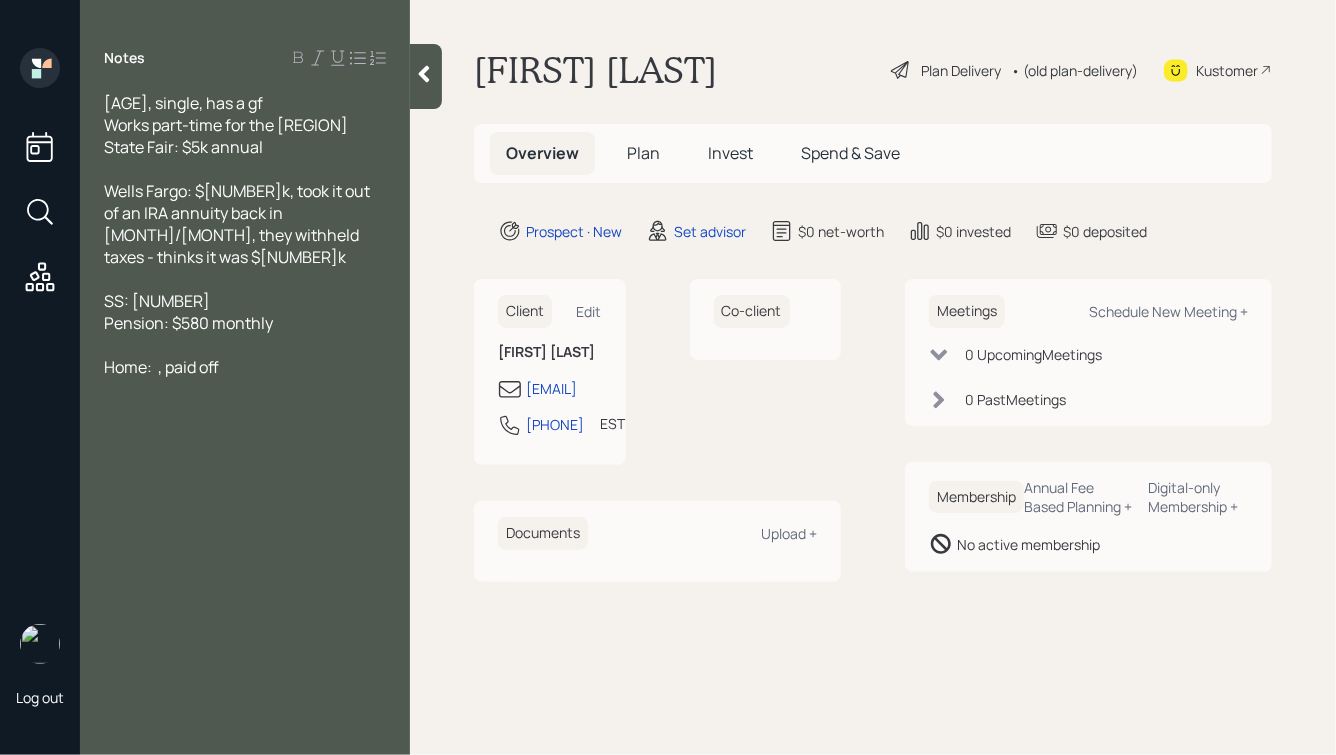 click on "Home:  , paid off" at bounding box center (161, 367) 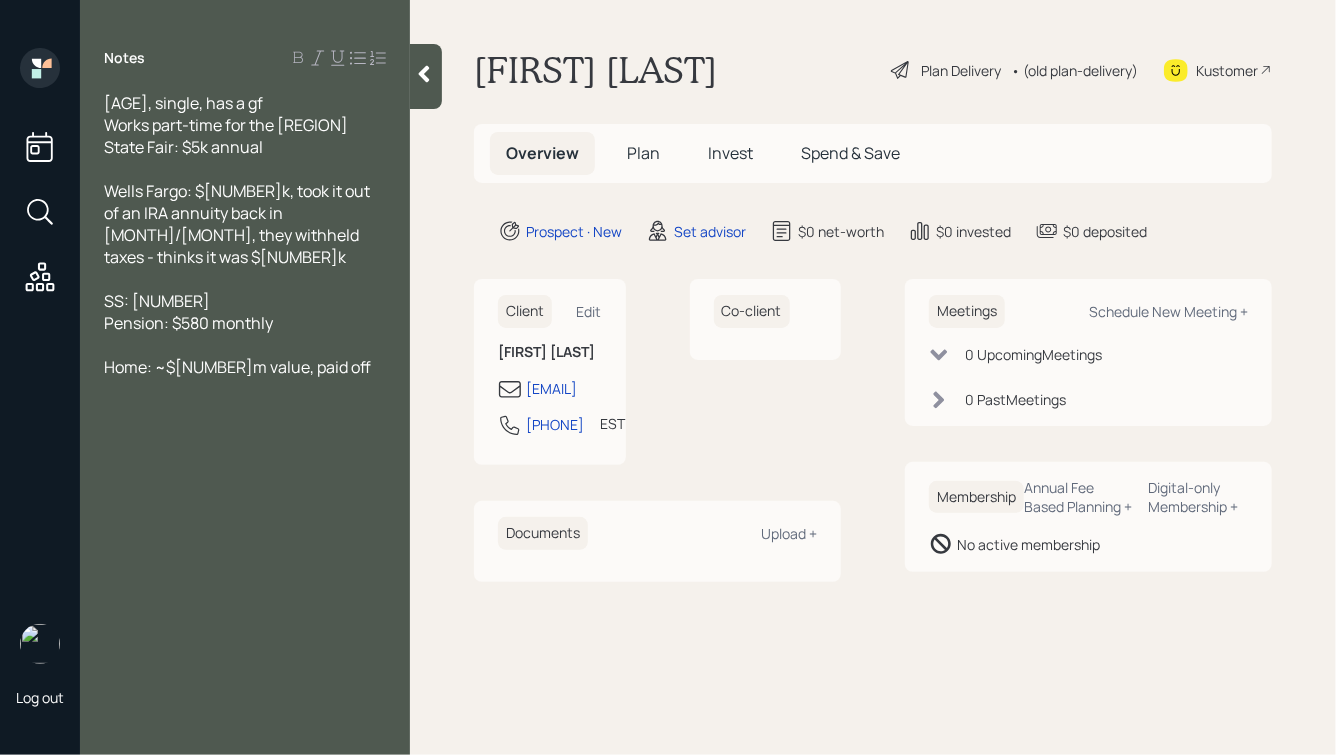click on "Home: ~$[NUMBER]m value, paid off" at bounding box center [245, 367] 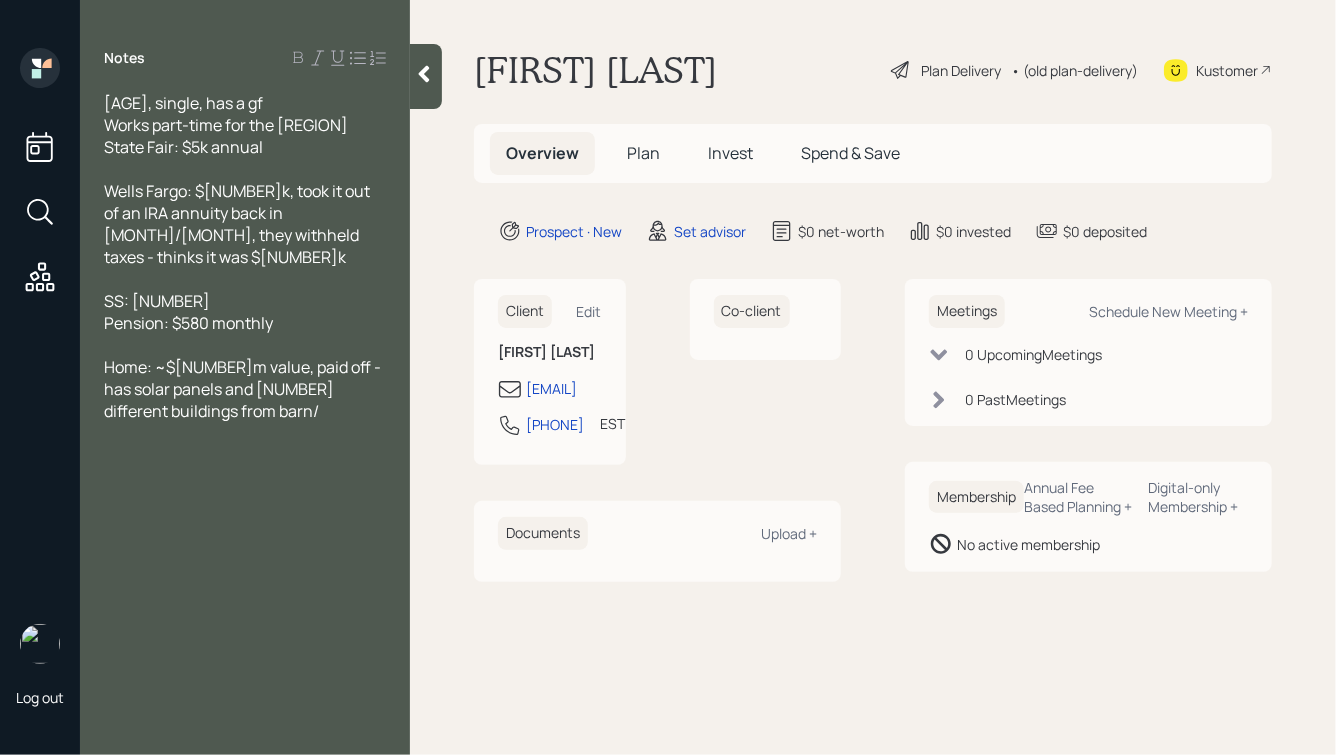 click on "Home: ~$[NUMBER]m value, paid off - has solar panels and [NUMBER] different buildings from barn/" at bounding box center (244, 389) 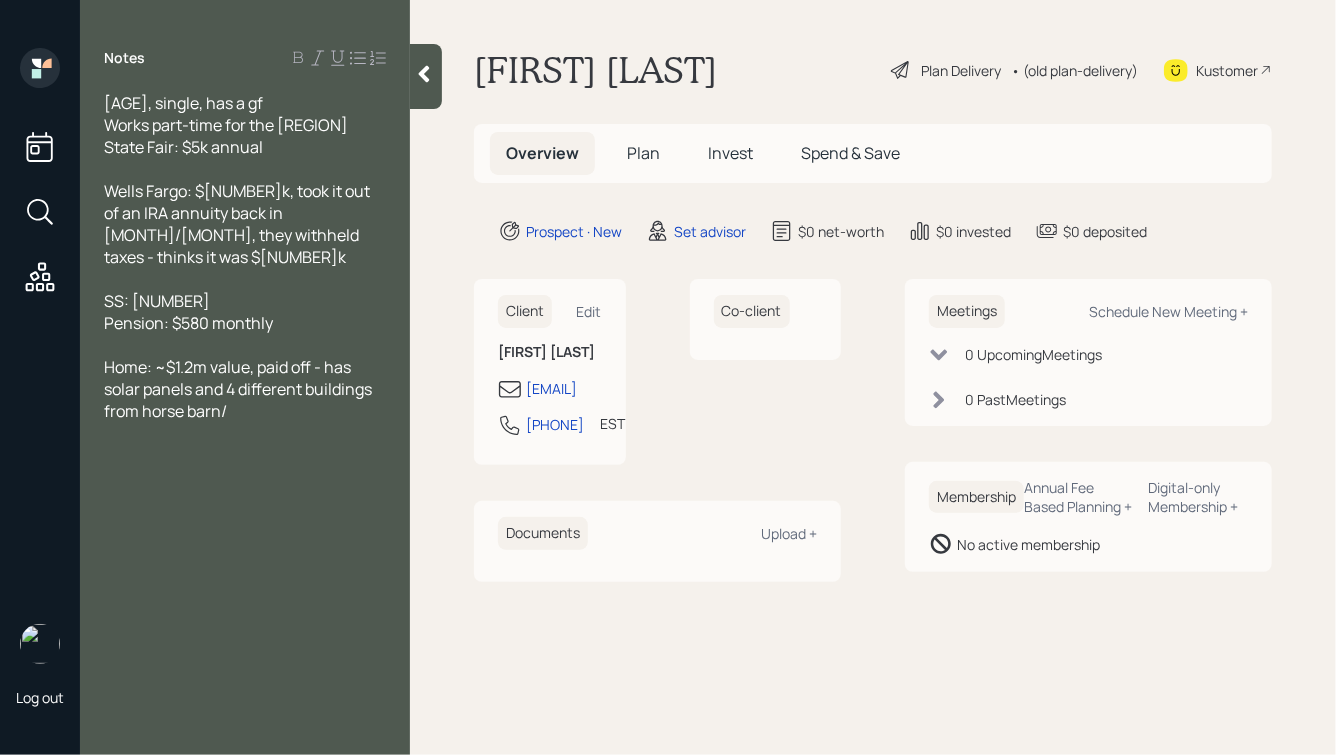 click on "Home: ~$1.2m value, paid off - has solar panels and 4 different buildings from horse barn/" at bounding box center [245, 389] 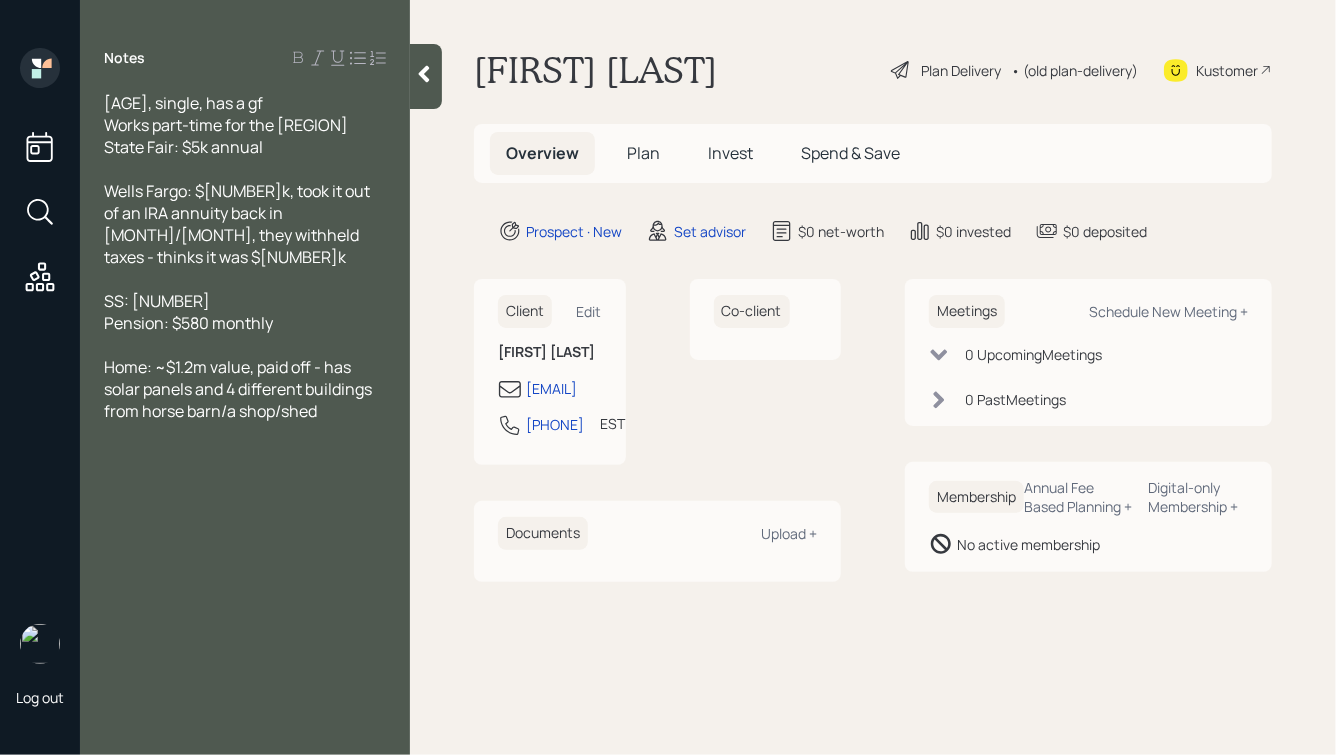 click on "Home: ~$1.2m value, paid off - has solar panels and 4 different buildings from horse barn/a shop/shed" at bounding box center (239, 389) 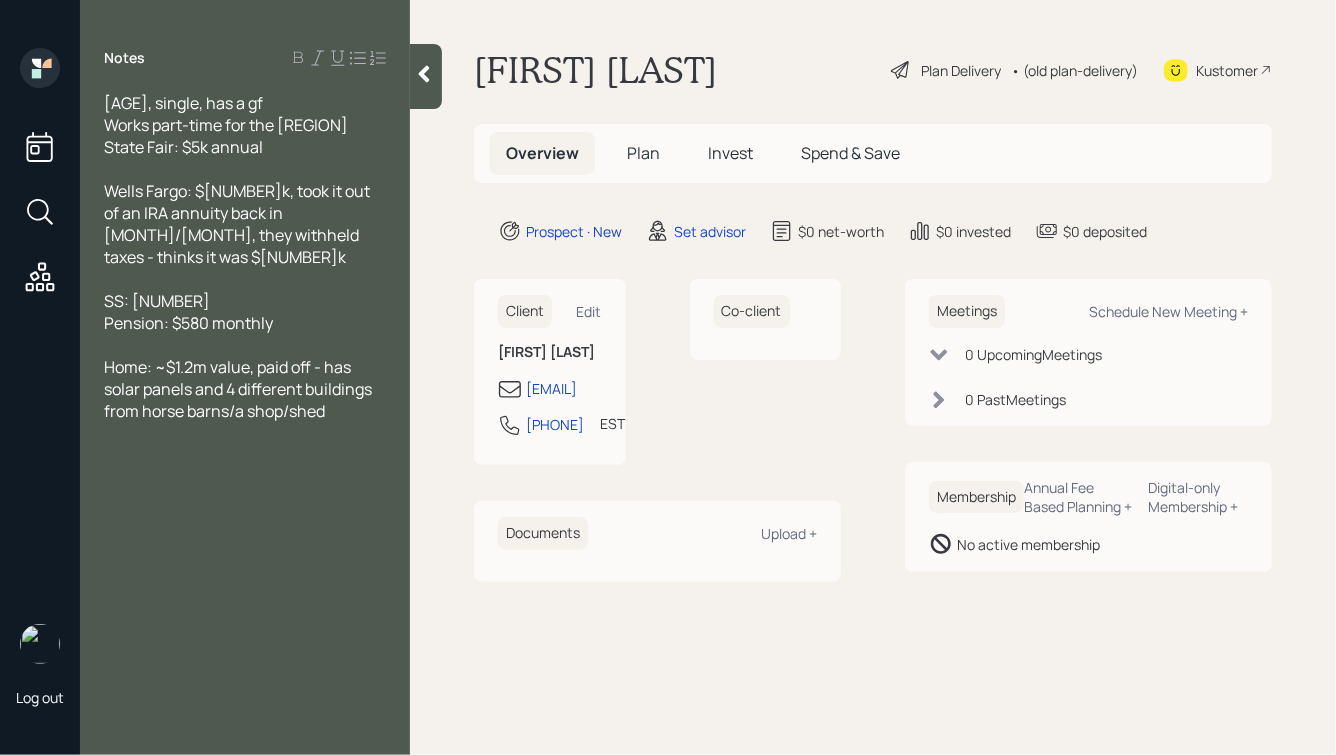 click on "Home: ~$1.2m value, paid off - has solar panels and 4 different buildings from horse barns/a shop/shed" at bounding box center [239, 389] 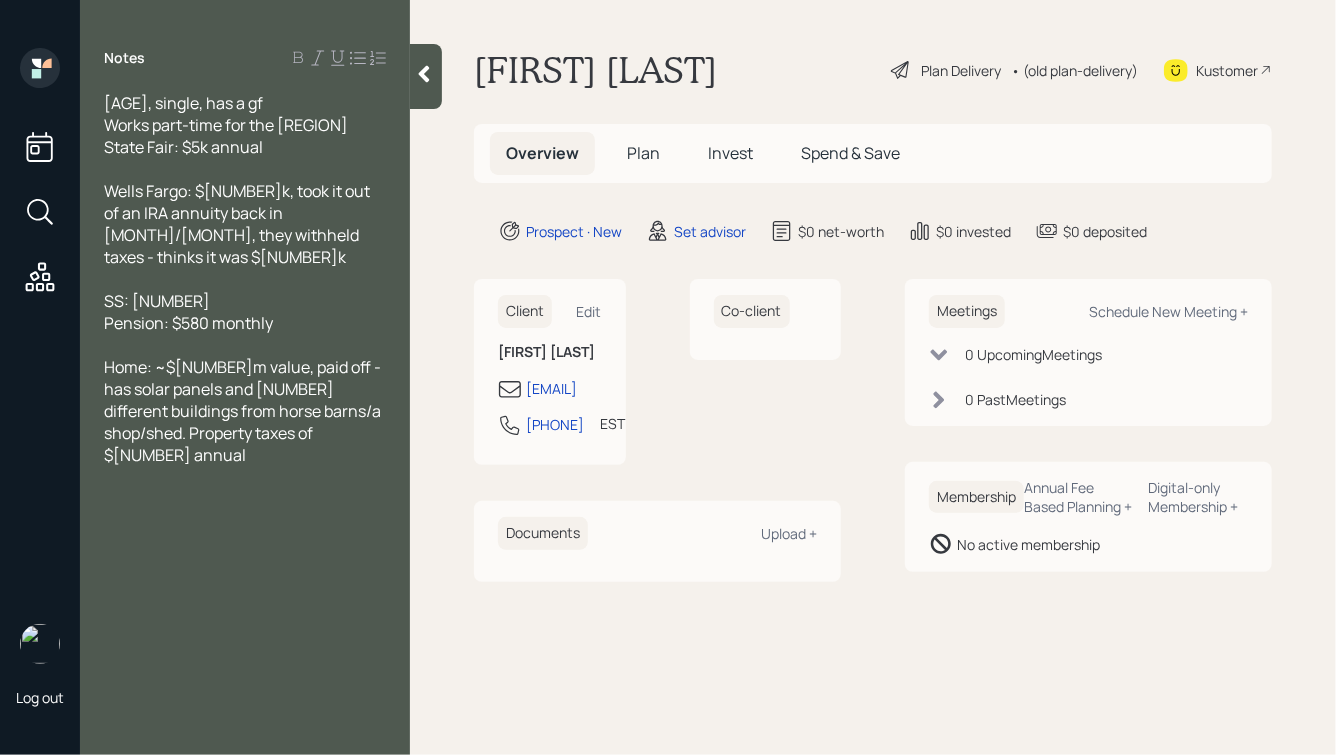 click on "Home: ~$[NUMBER]m value, paid off - has solar panels and [NUMBER] different buildings from horse barns/a shop/shed. Property taxes of $[NUMBER] annual" at bounding box center (244, 411) 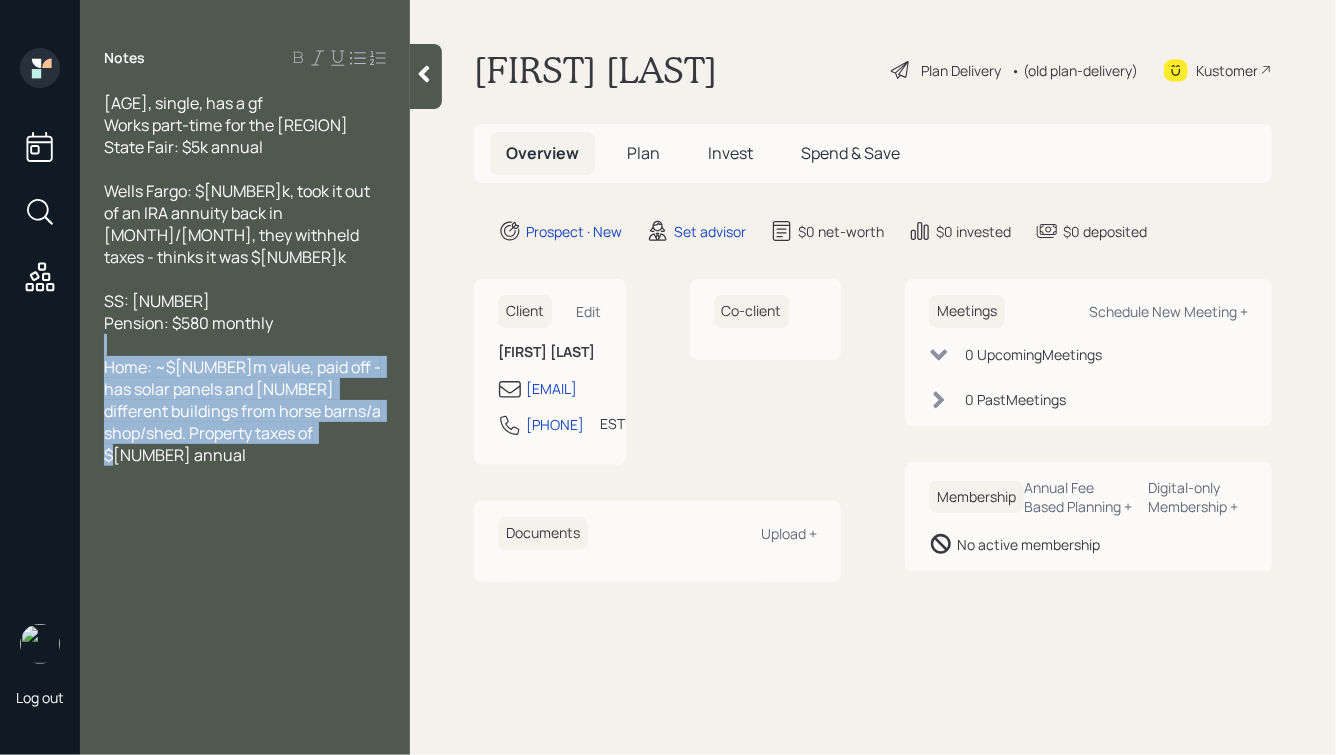 drag, startPoint x: 356, startPoint y: 425, endPoint x: 2, endPoint y: 328, distance: 367.04904 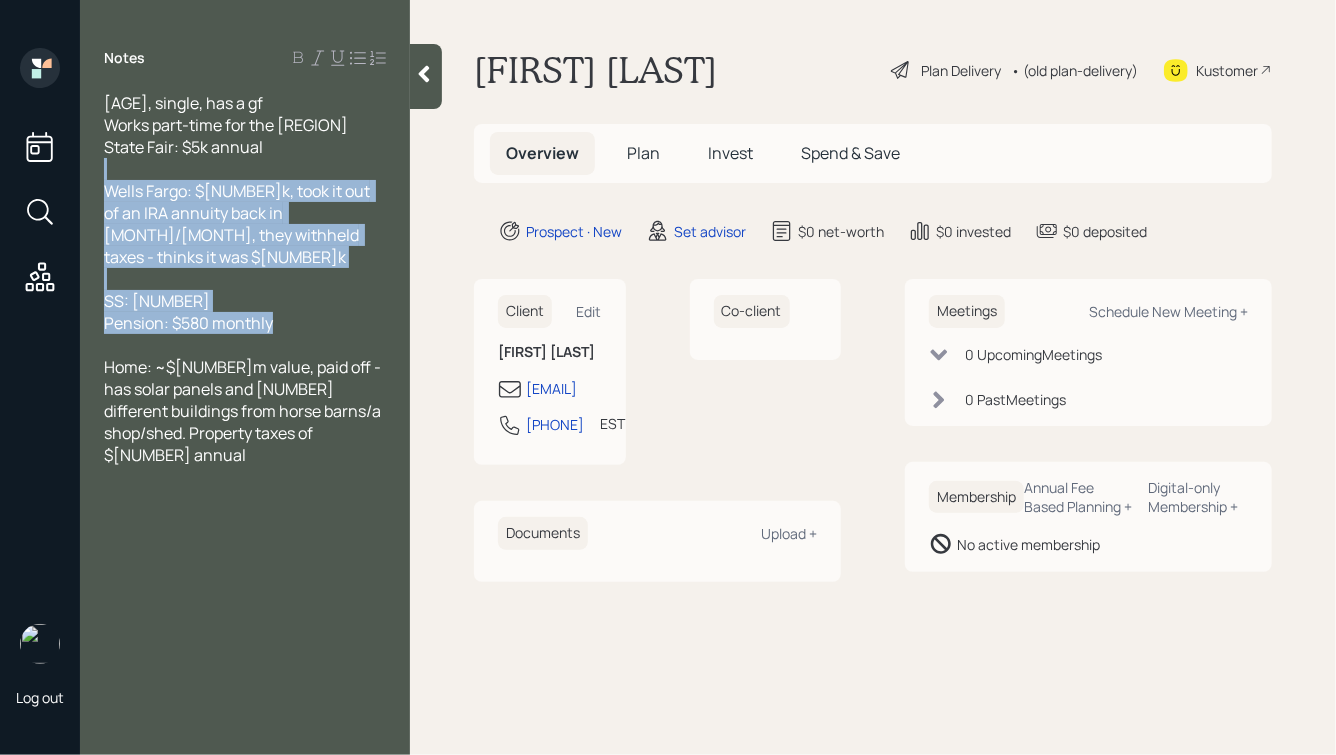 drag, startPoint x: 303, startPoint y: 303, endPoint x: 106, endPoint y: 172, distance: 236.5798 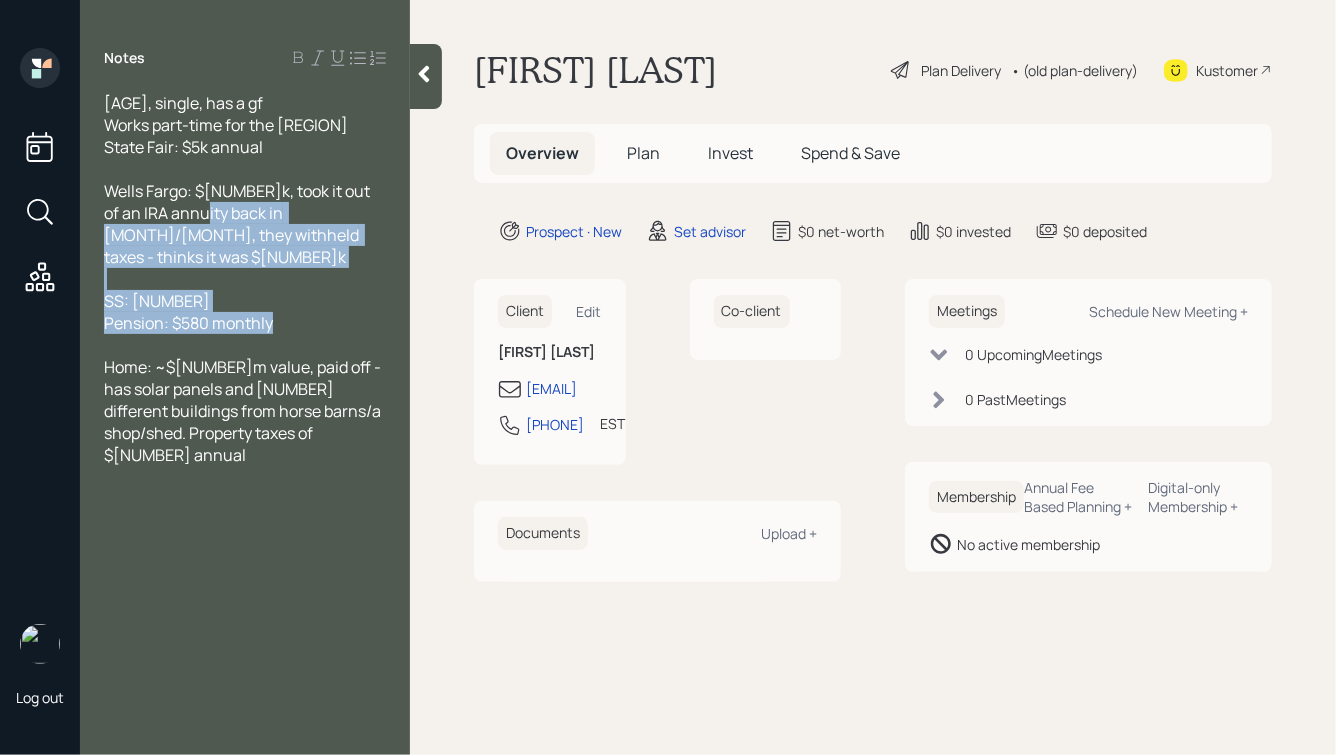 drag, startPoint x: 312, startPoint y: 297, endPoint x: 114, endPoint y: 133, distance: 257.0992 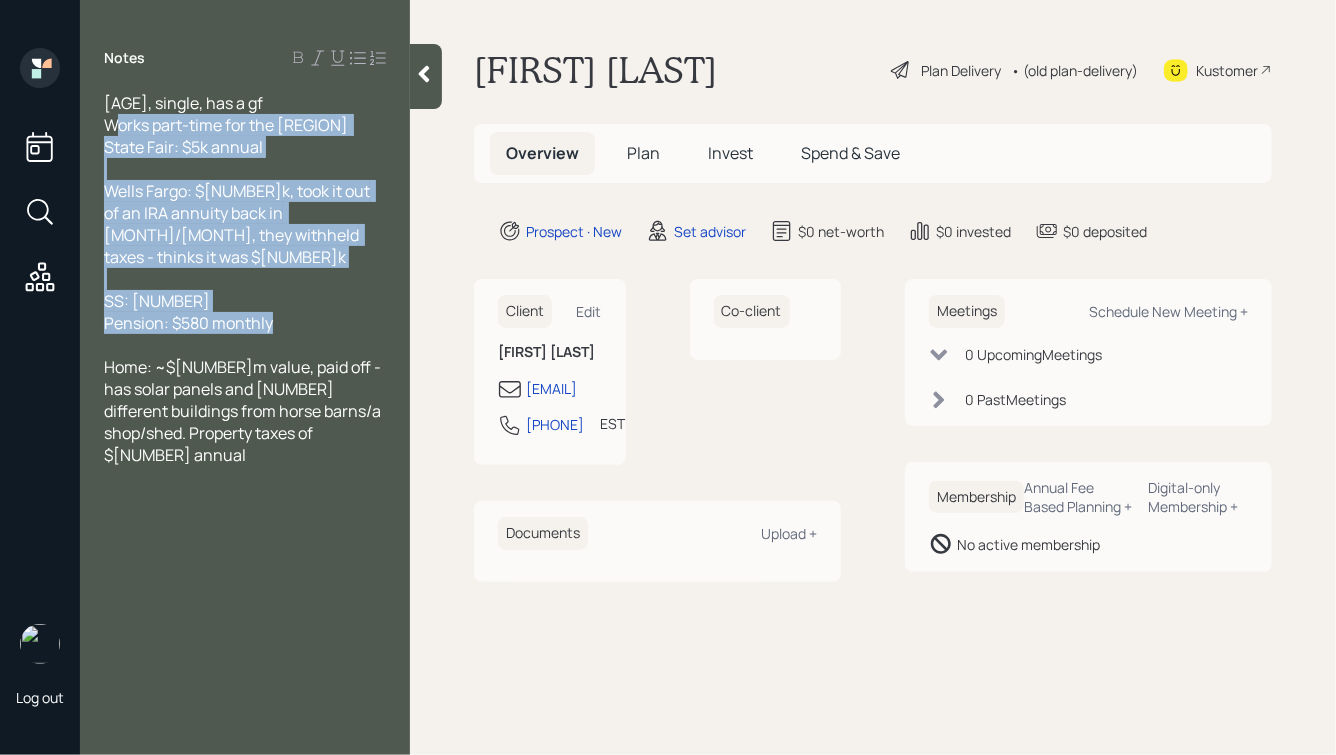 click on "SS: [NUMBER]" at bounding box center (245, 301) 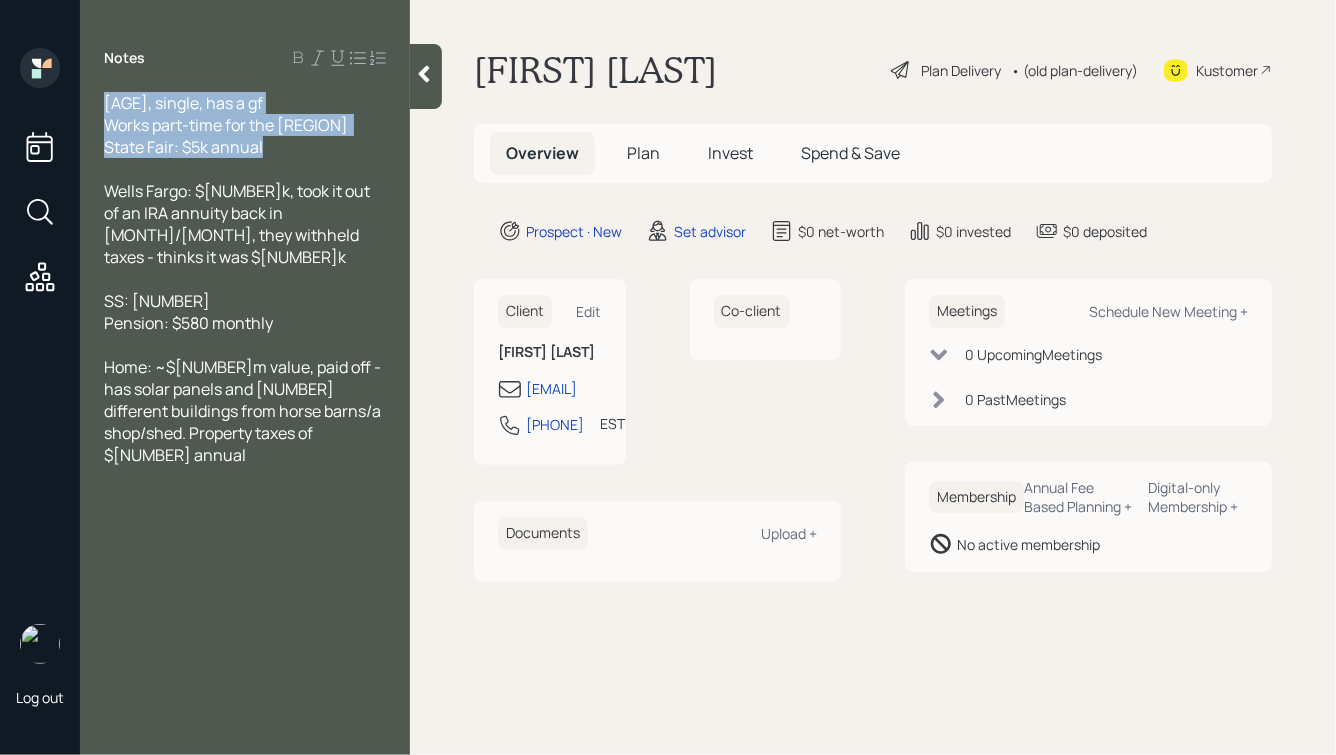 drag, startPoint x: 274, startPoint y: 163, endPoint x: 71, endPoint y: 79, distance: 219.69296 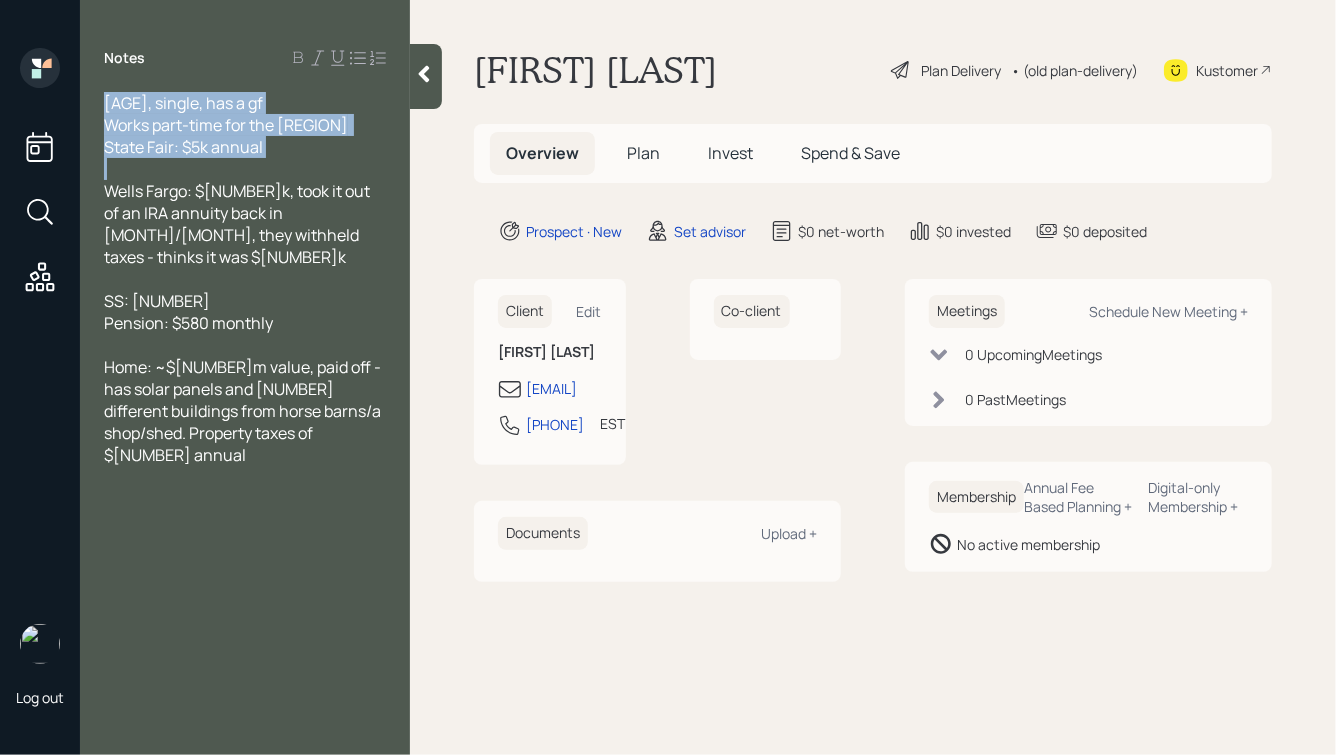 click at bounding box center [245, 169] 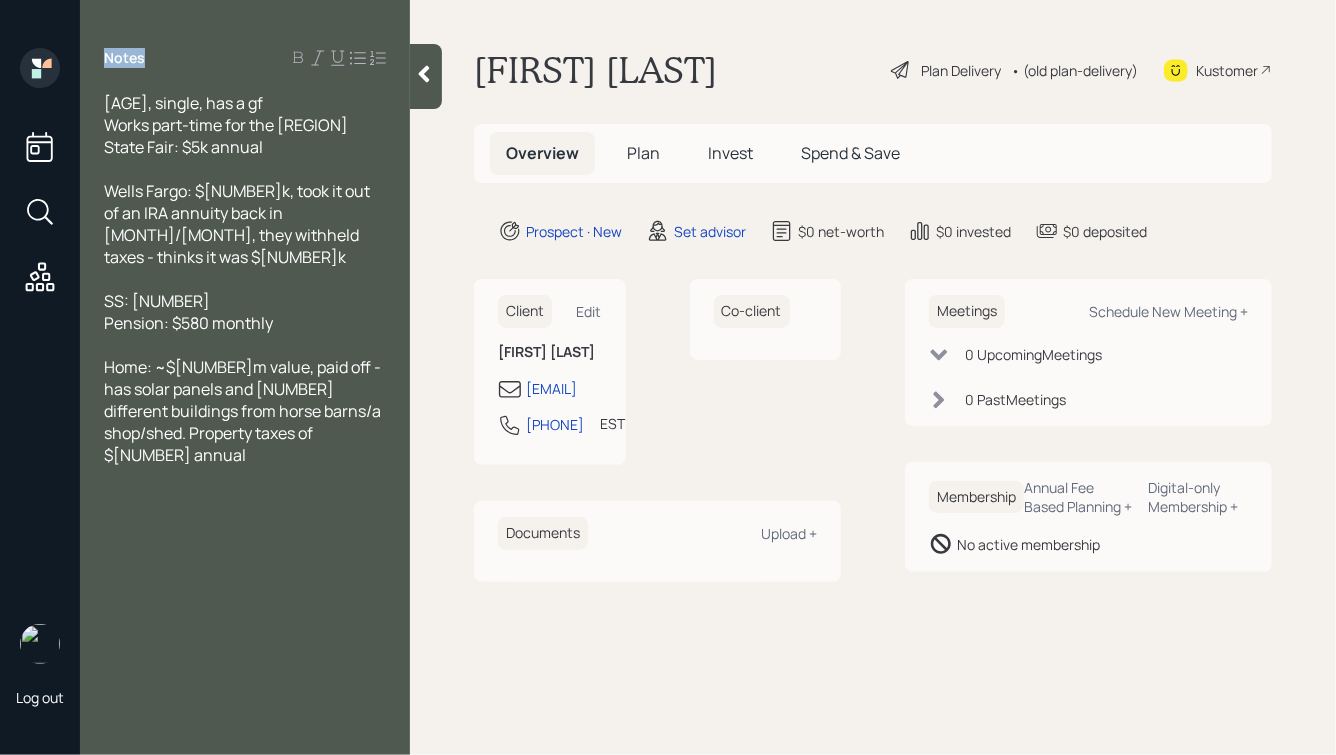 drag, startPoint x: 422, startPoint y: 74, endPoint x: 239, endPoint y: 124, distance: 189.70767 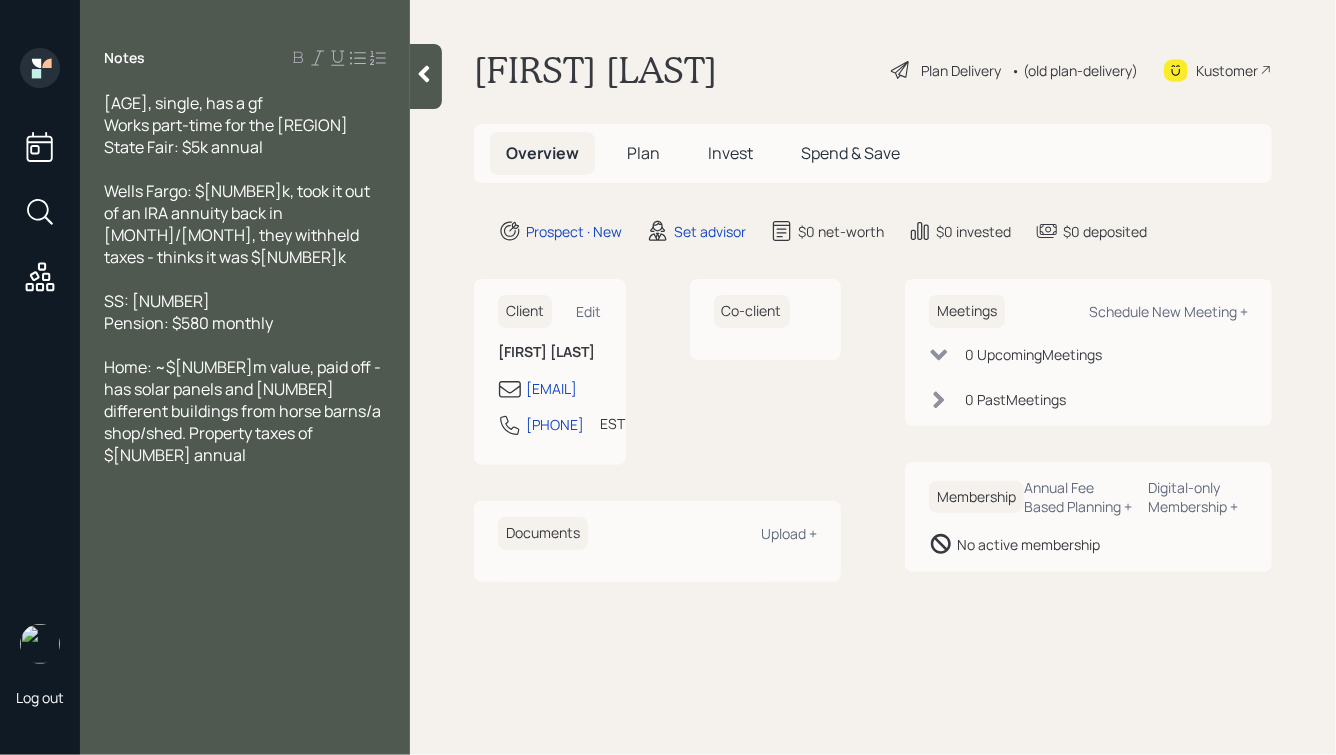 click on "Wells Fargo: $[NUMBER]k, took it out of an IRA annuity back in [MONTH]/[MONTH], they withheld taxes - thinks it was $[NUMBER]k" at bounding box center [238, 224] 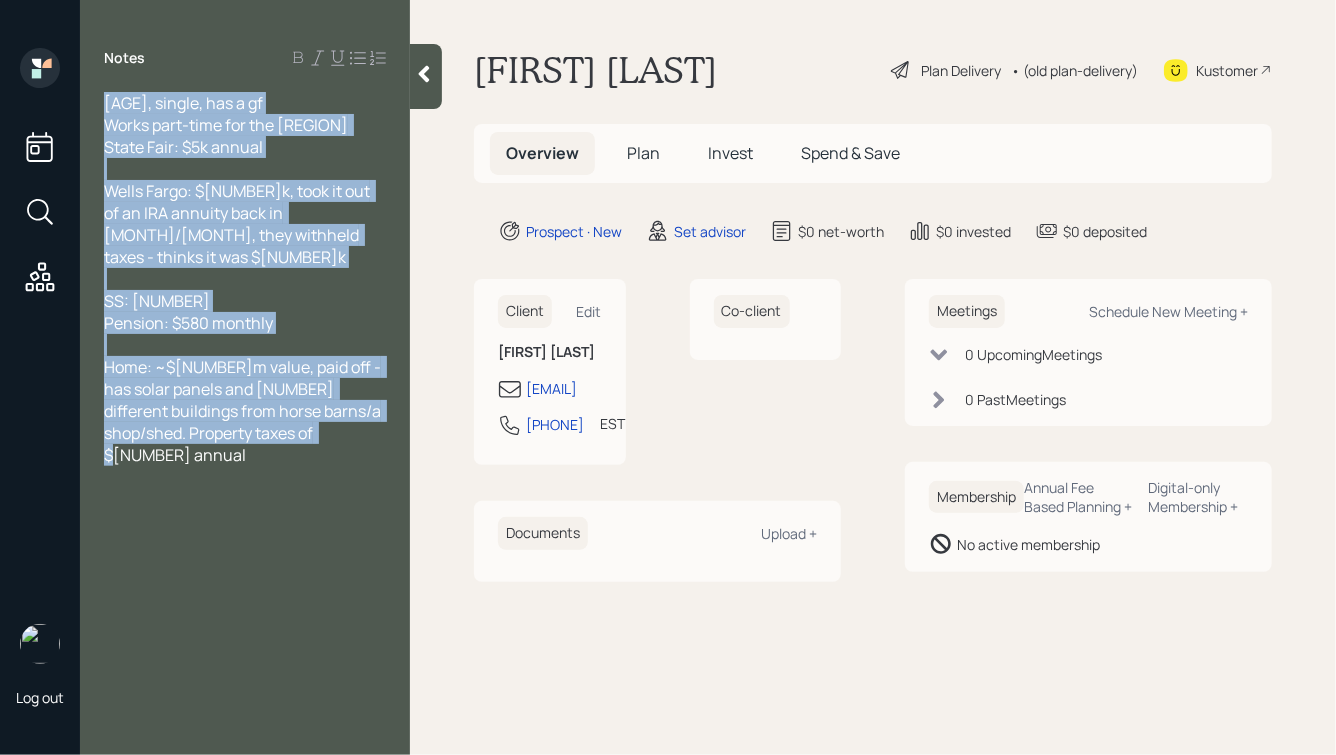 drag, startPoint x: 104, startPoint y: 103, endPoint x: 371, endPoint y: 453, distance: 440.21472 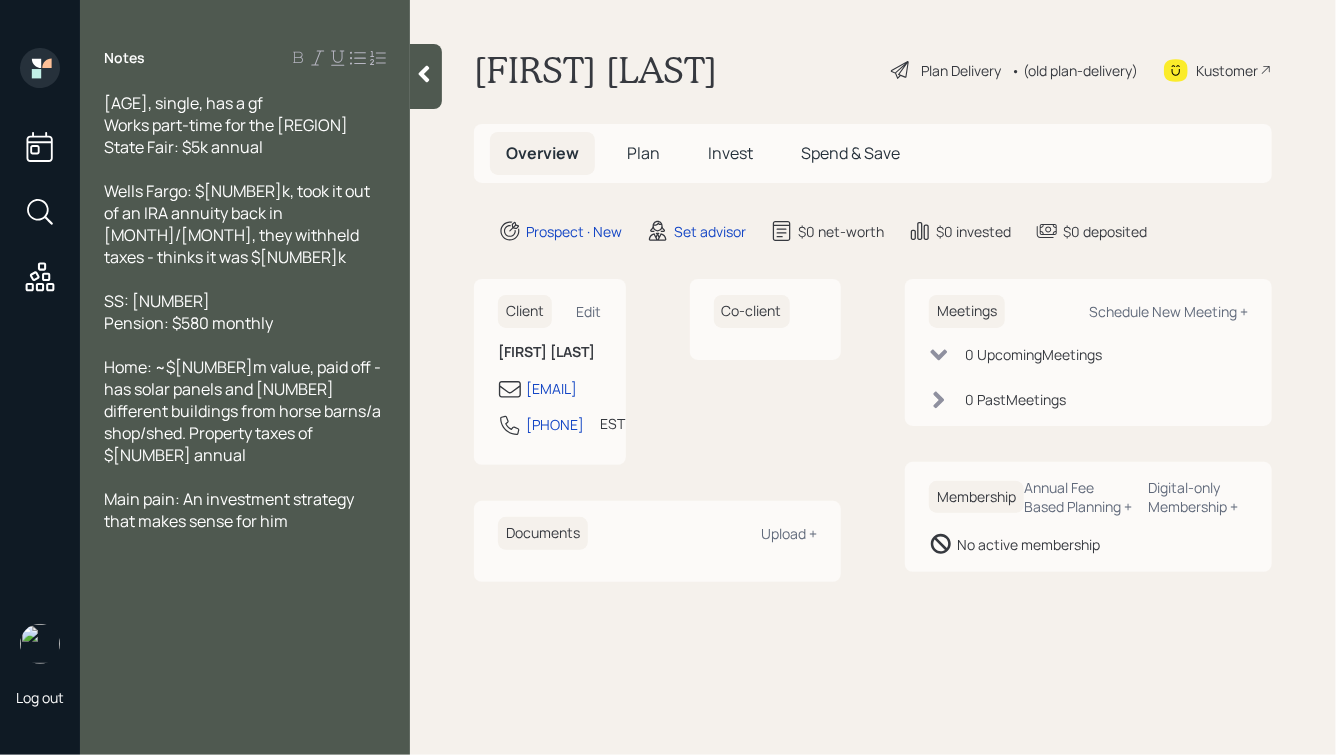 click on "Wells Fargo: $[NUMBER]k, took it out of an IRA annuity back in [MONTH]/[MONTH], they withheld taxes - thinks it was $[NUMBER]k" at bounding box center (245, 224) 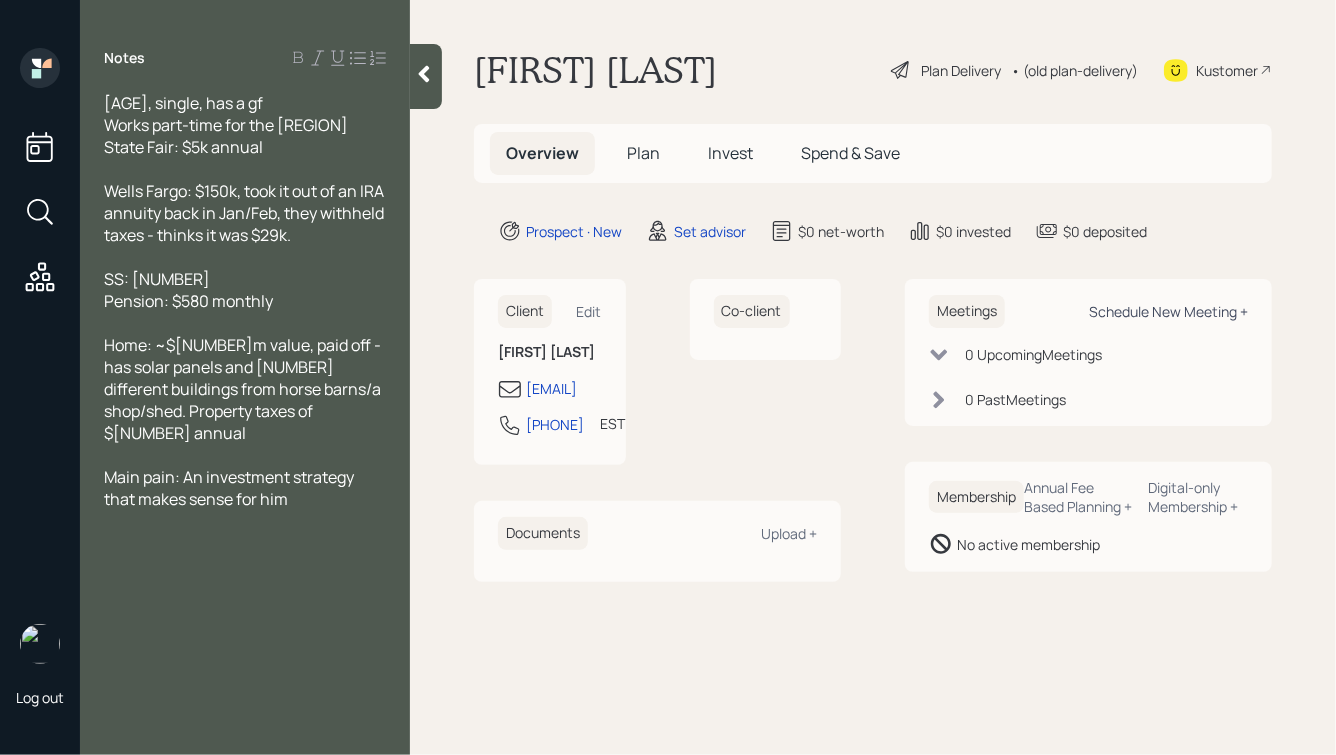click on "Schedule New Meeting +" at bounding box center (1168, 311) 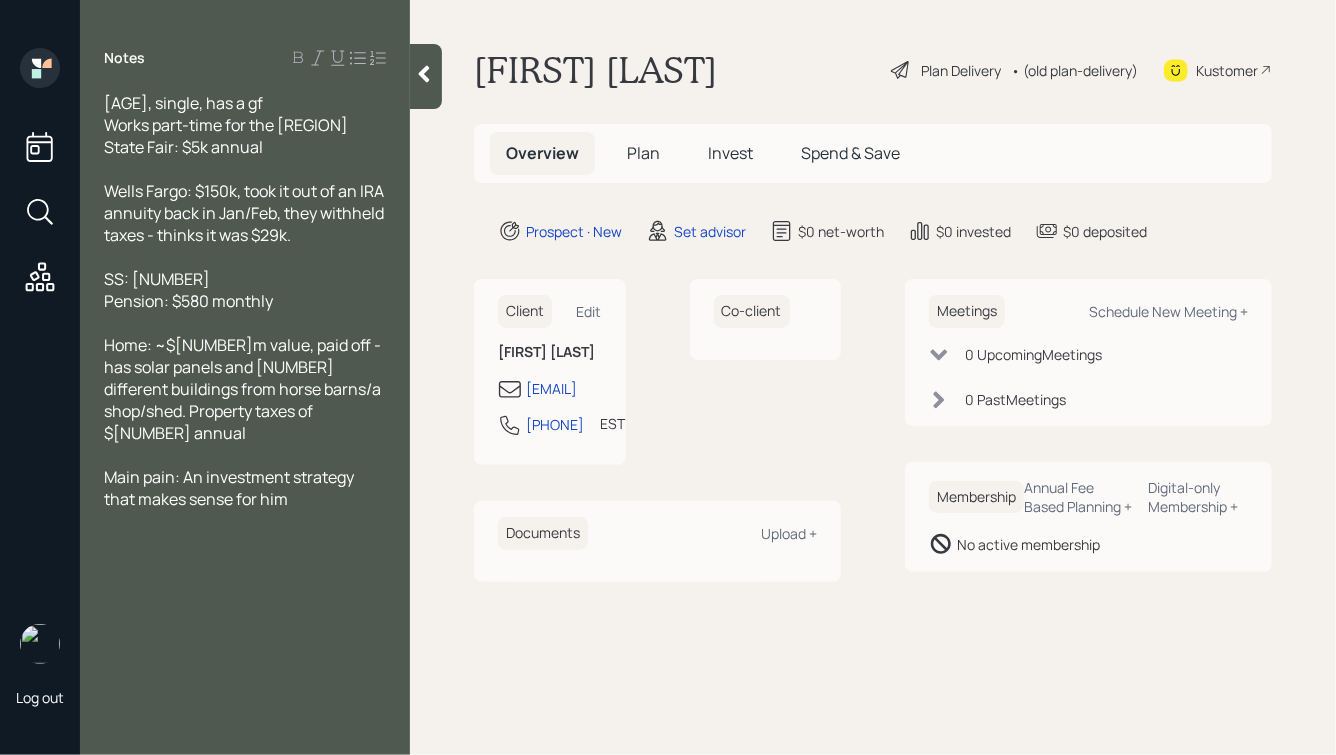 select on "round-robin" 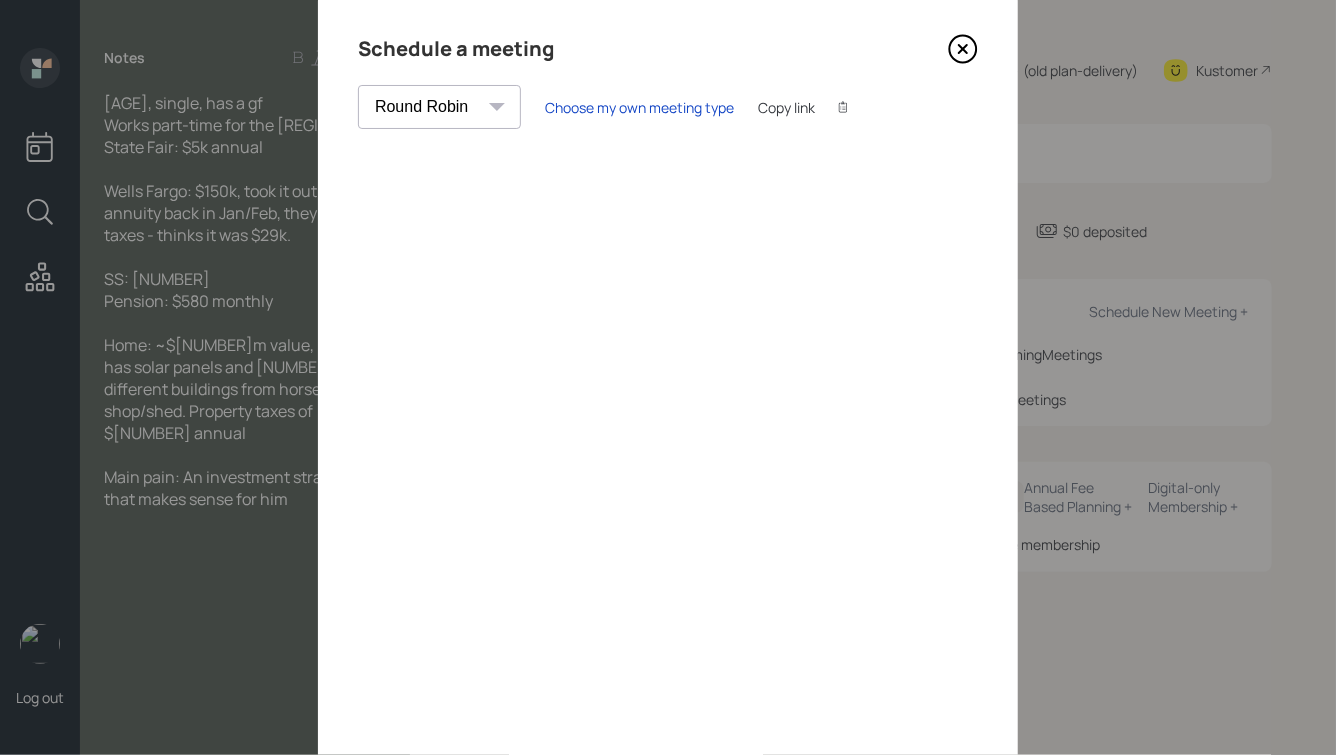 scroll, scrollTop: 0, scrollLeft: 0, axis: both 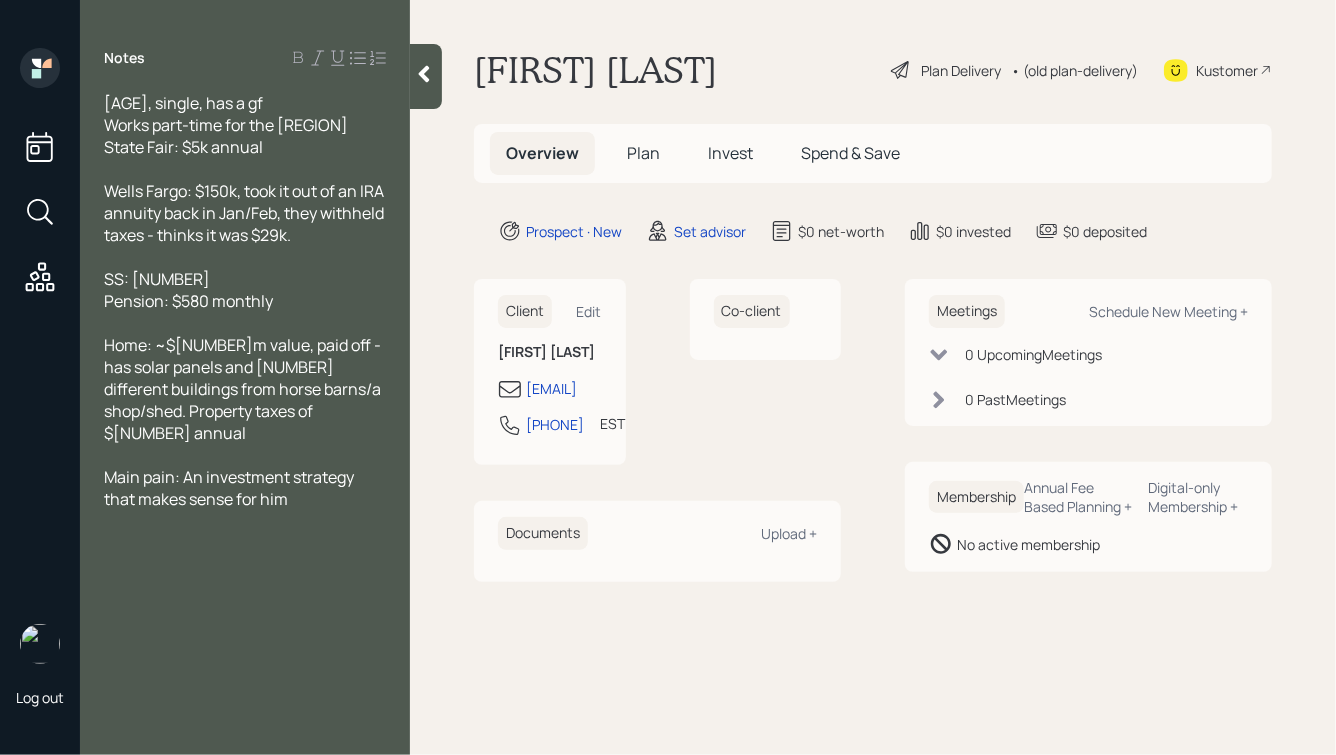 click 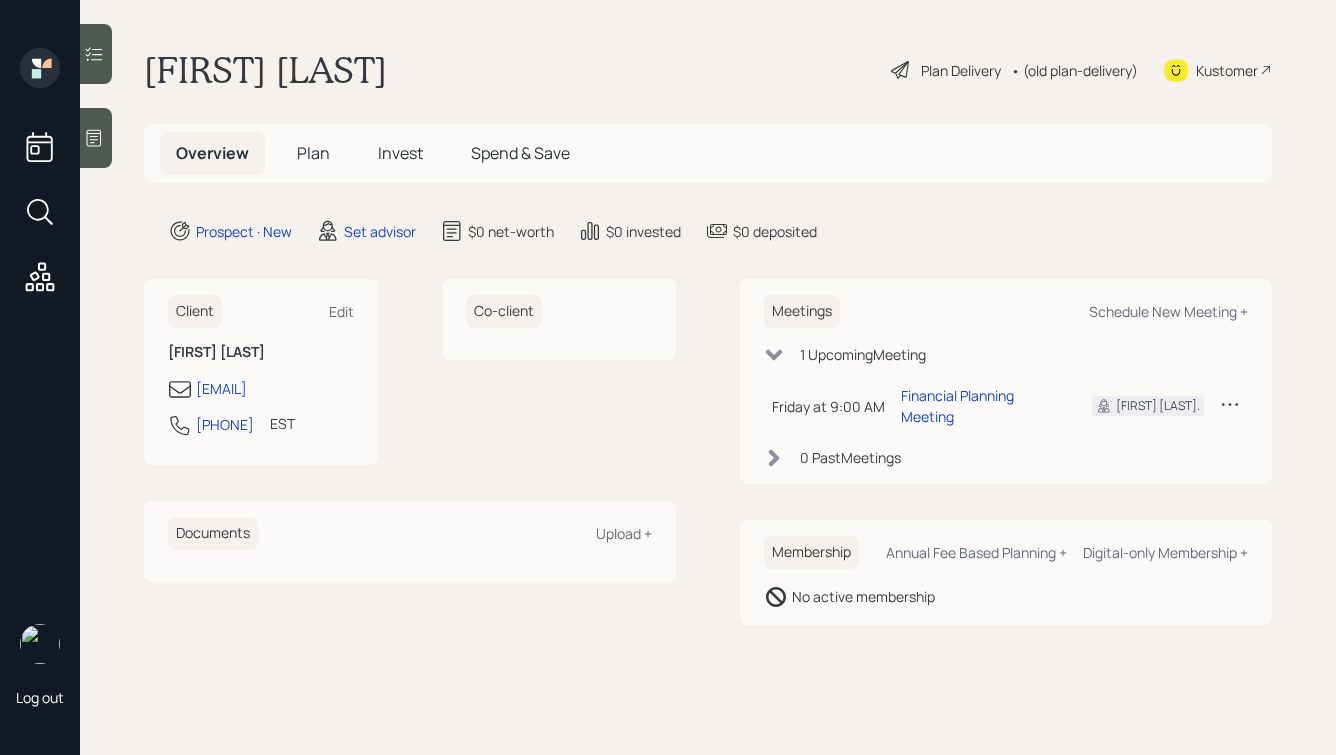 scroll, scrollTop: 0, scrollLeft: 0, axis: both 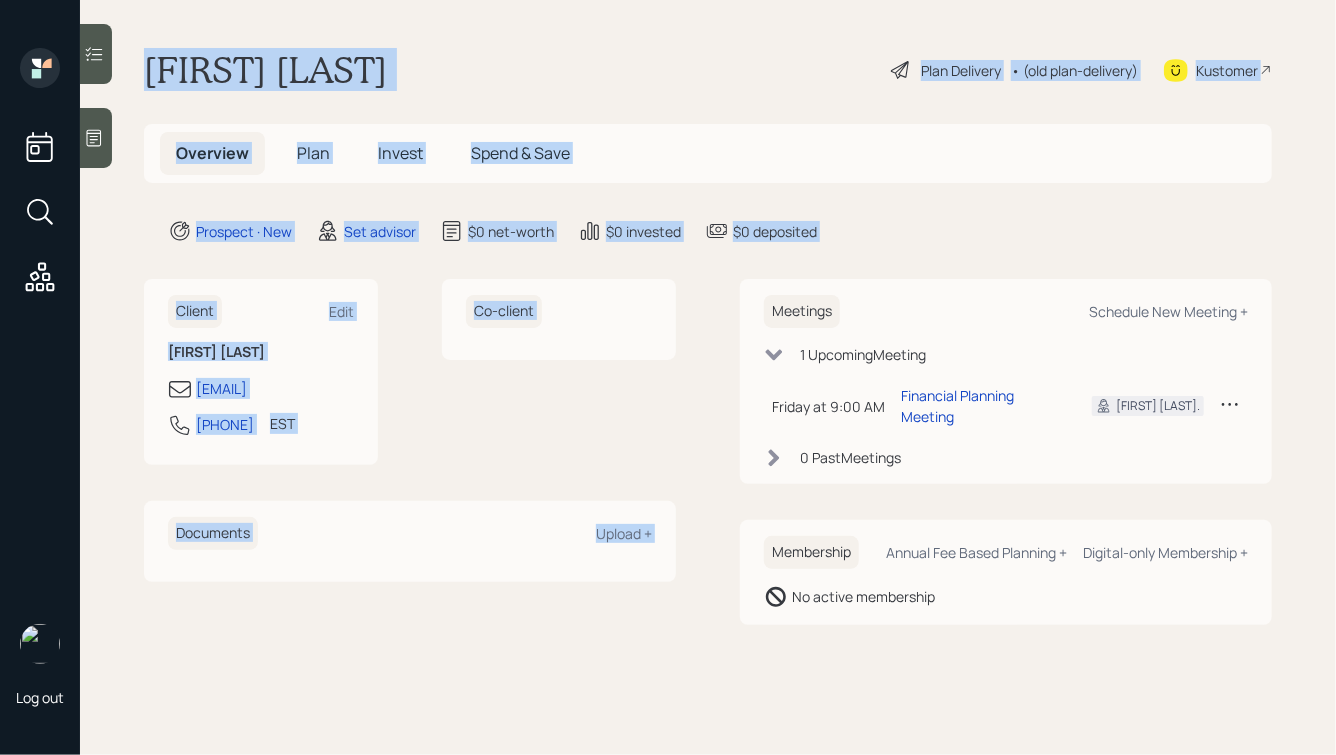 drag, startPoint x: 904, startPoint y: 252, endPoint x: 480, endPoint y: -39, distance: 514.25385 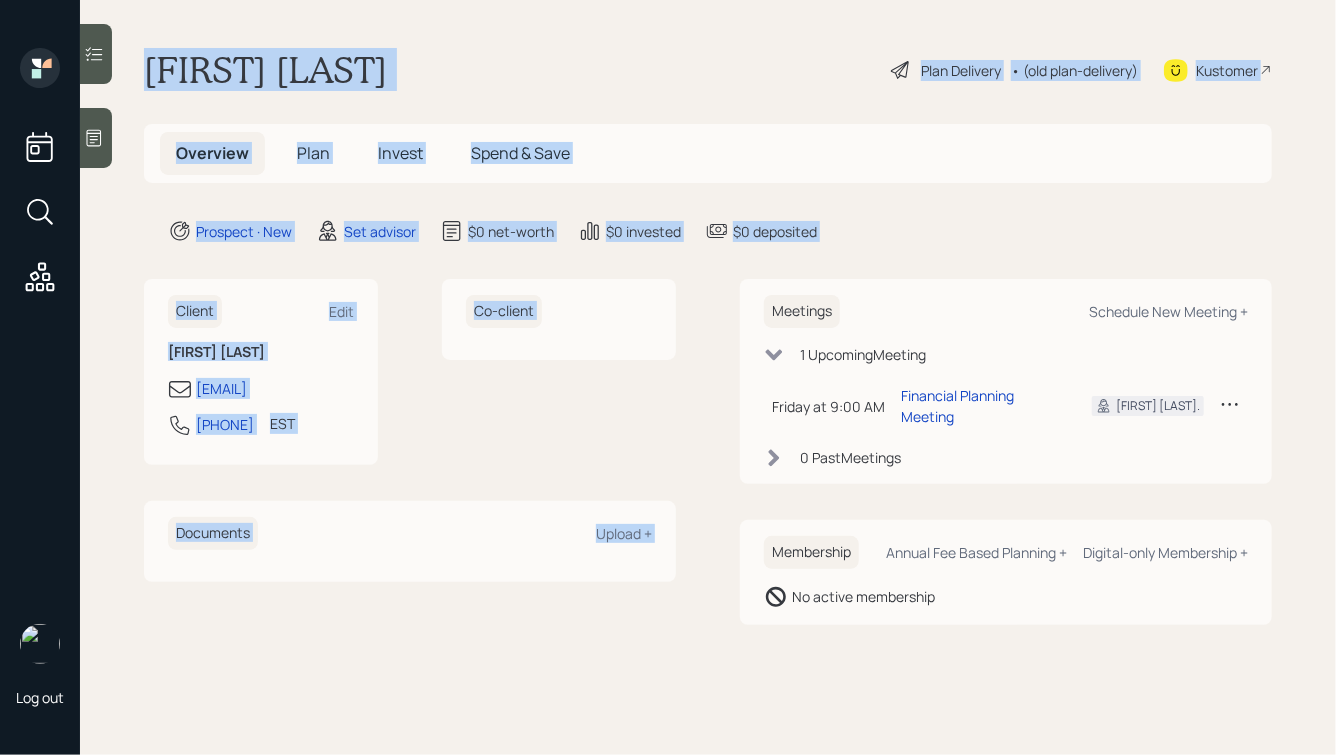 click on "[FIRST] [LAST]" at bounding box center (265, 70) 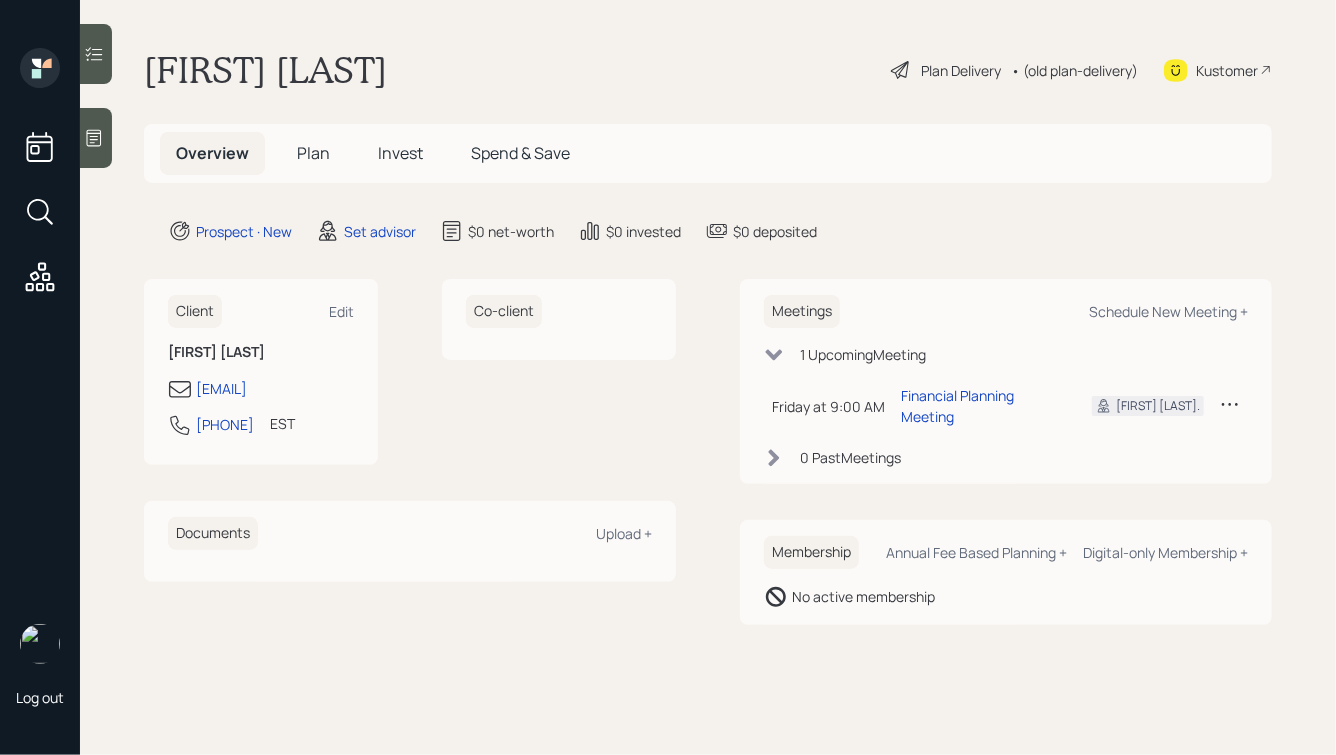 click at bounding box center [96, 138] 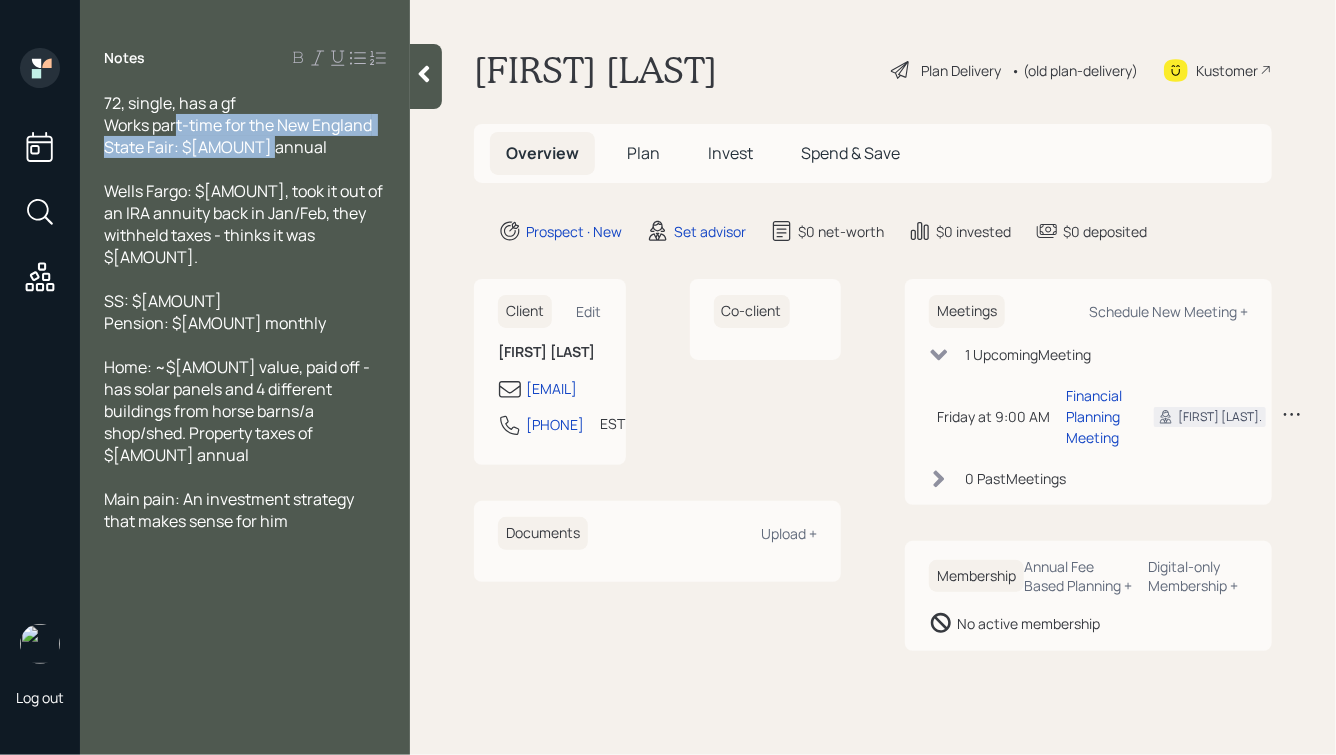 drag, startPoint x: 283, startPoint y: 148, endPoint x: 139, endPoint y: 114, distance: 147.95946 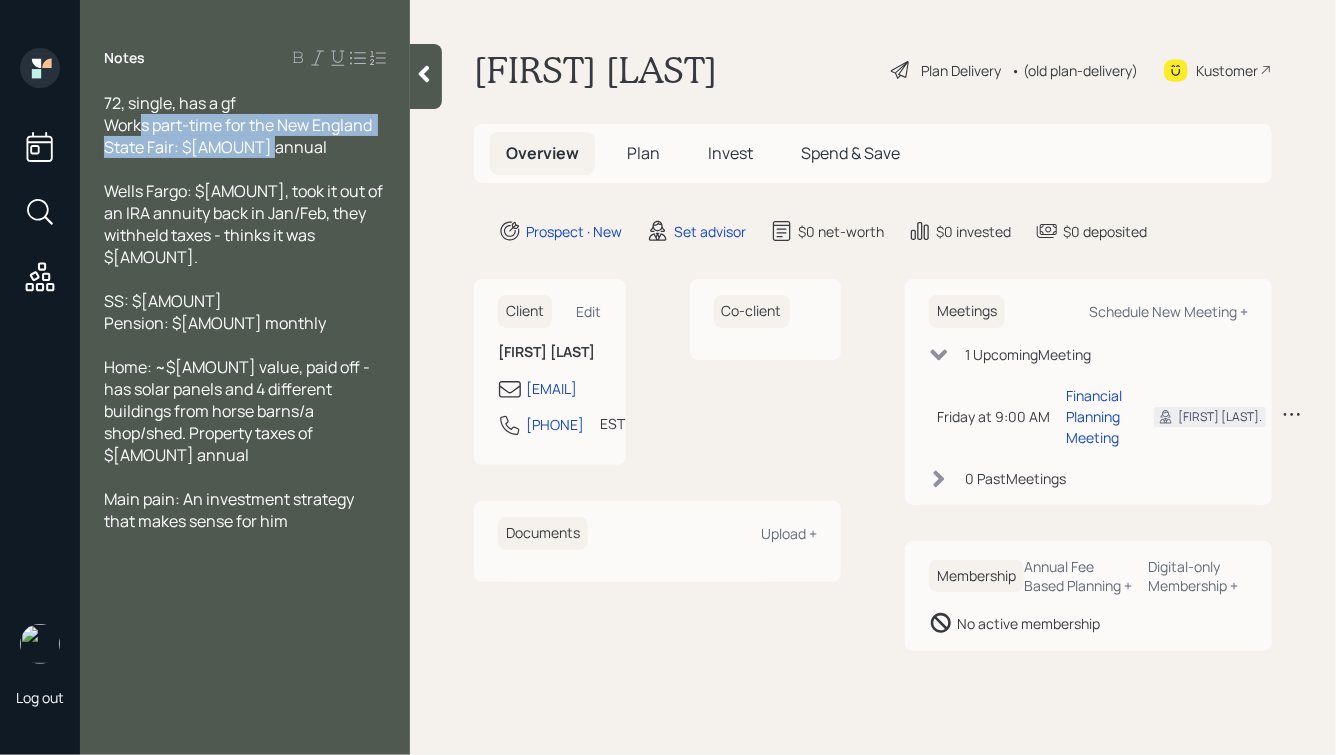 click on "72, single, has a gf
Works part-time for the New England State Fair: $[AMOUNT] annual" at bounding box center (239, 125) 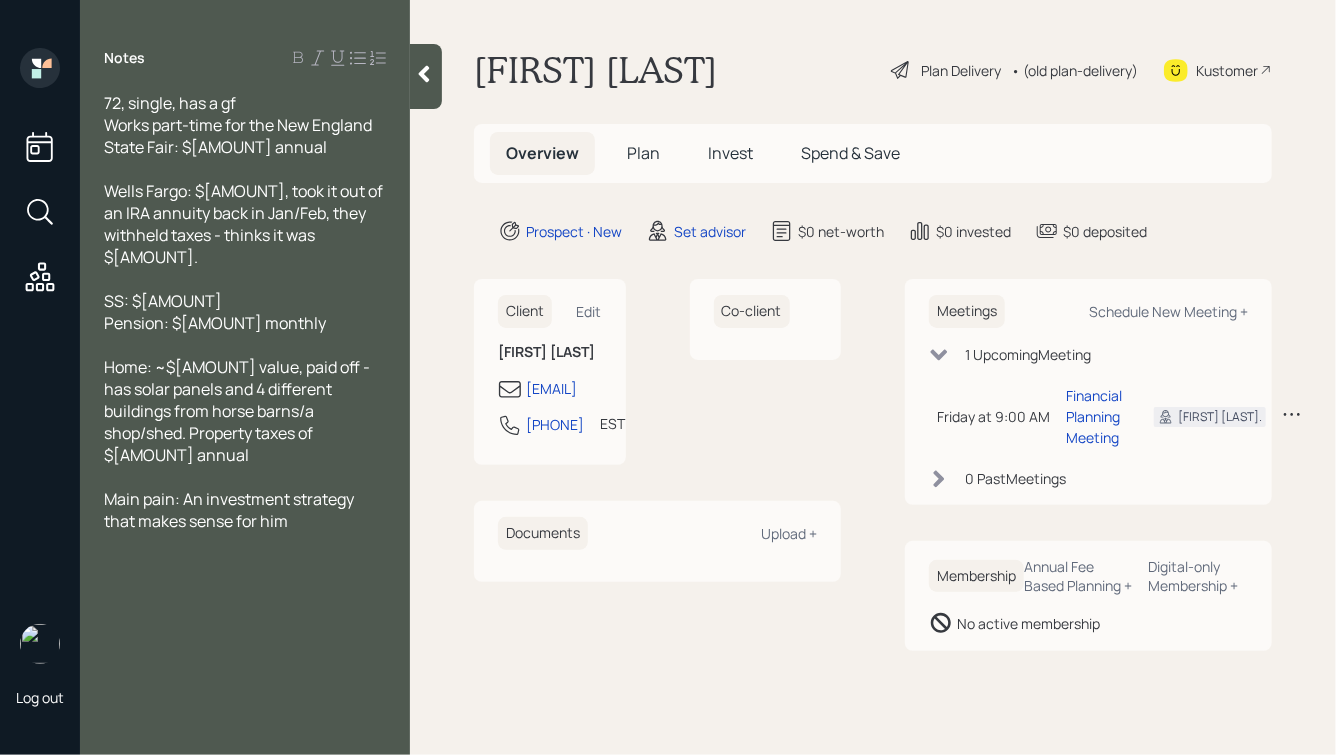 click at bounding box center [245, 169] 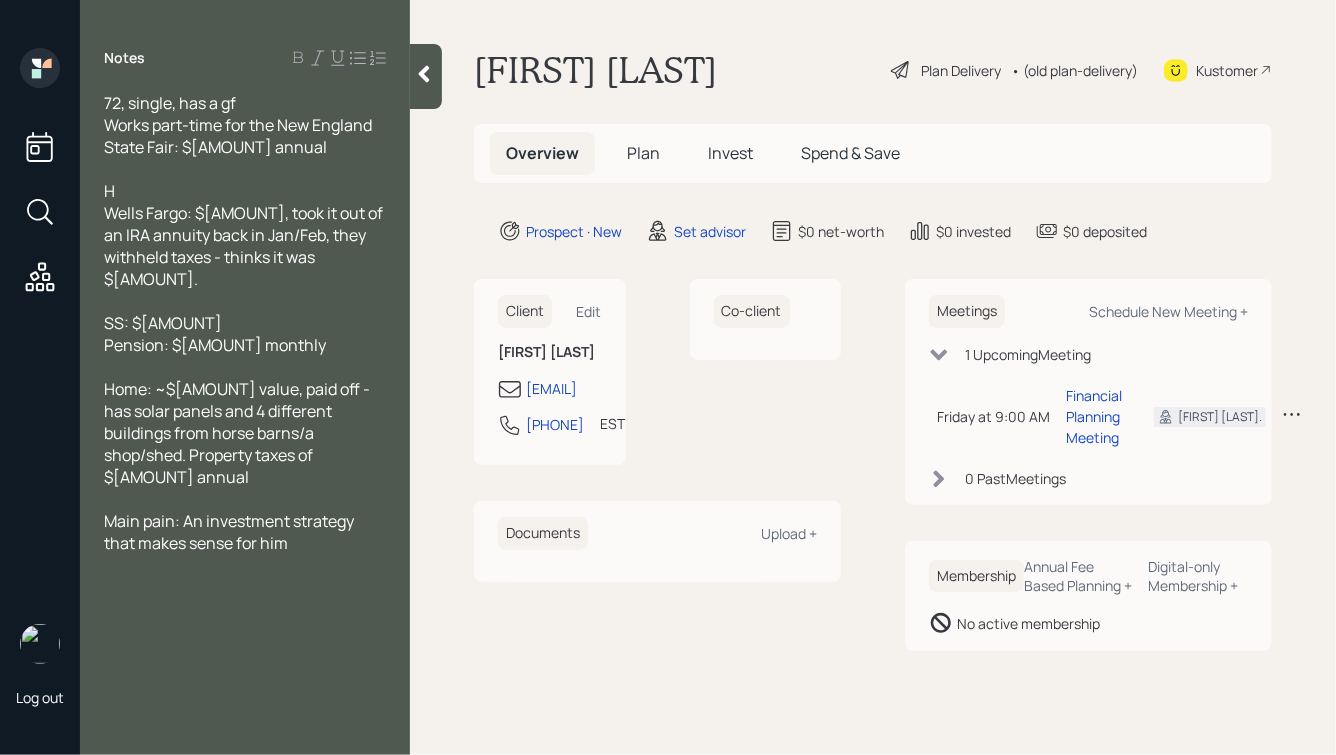 type 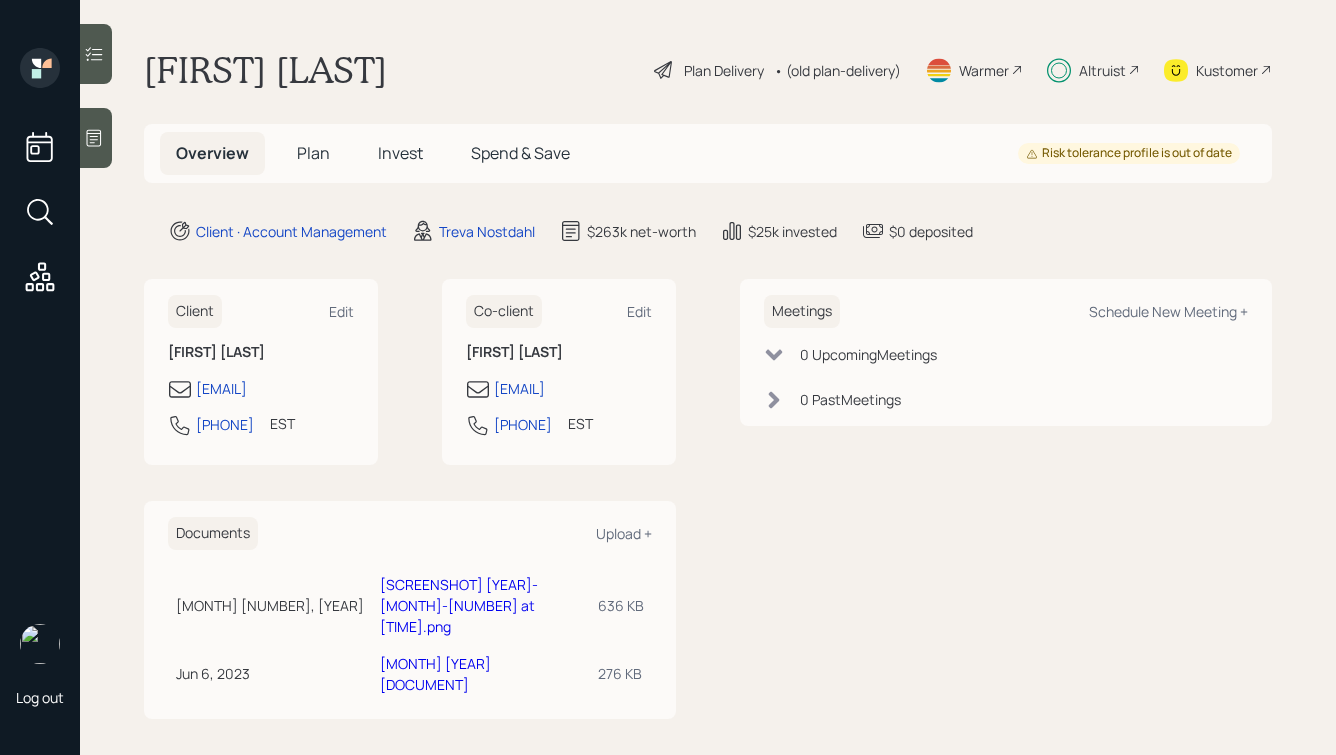 scroll, scrollTop: 0, scrollLeft: 0, axis: both 